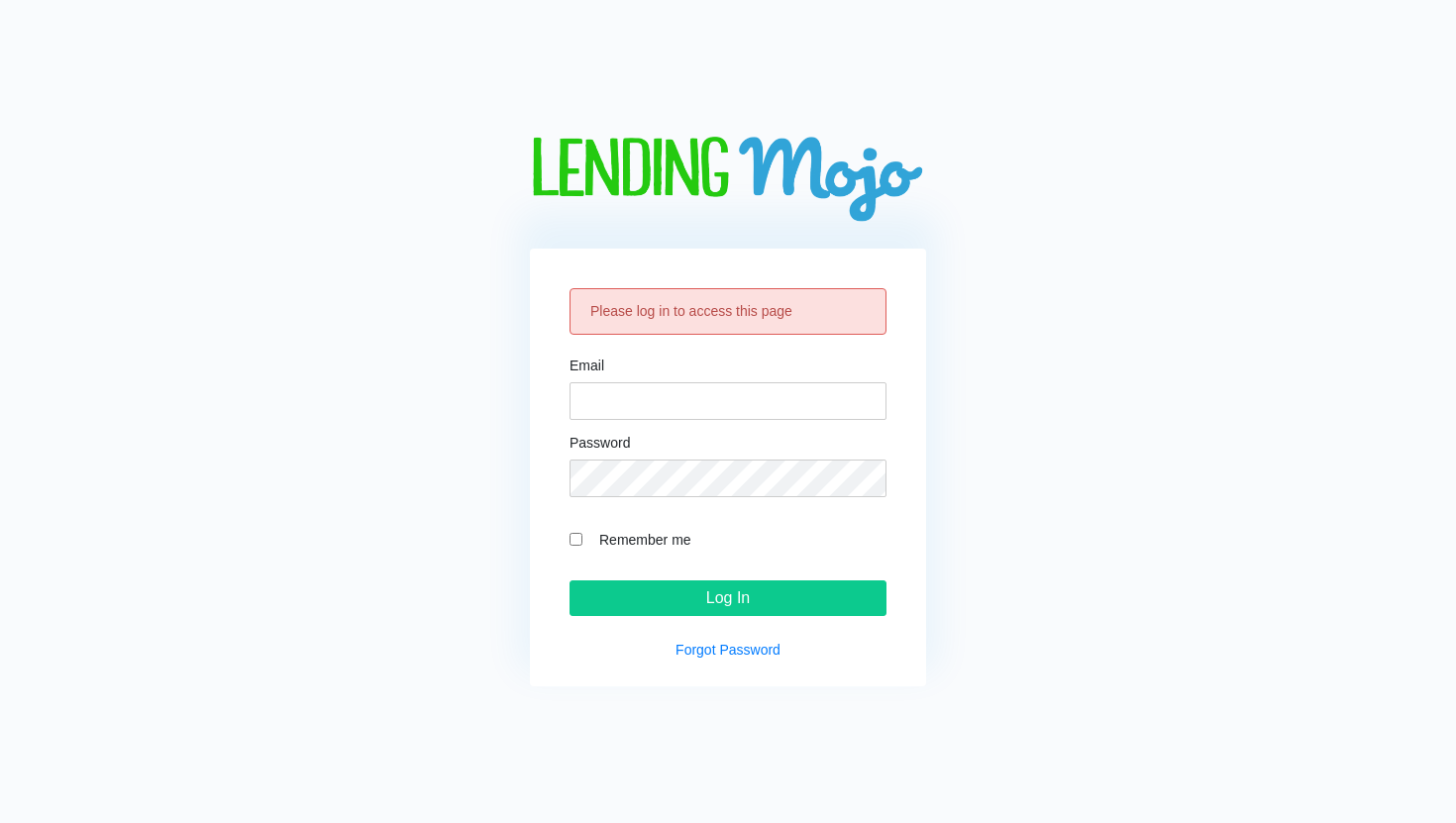 scroll, scrollTop: 0, scrollLeft: 0, axis: both 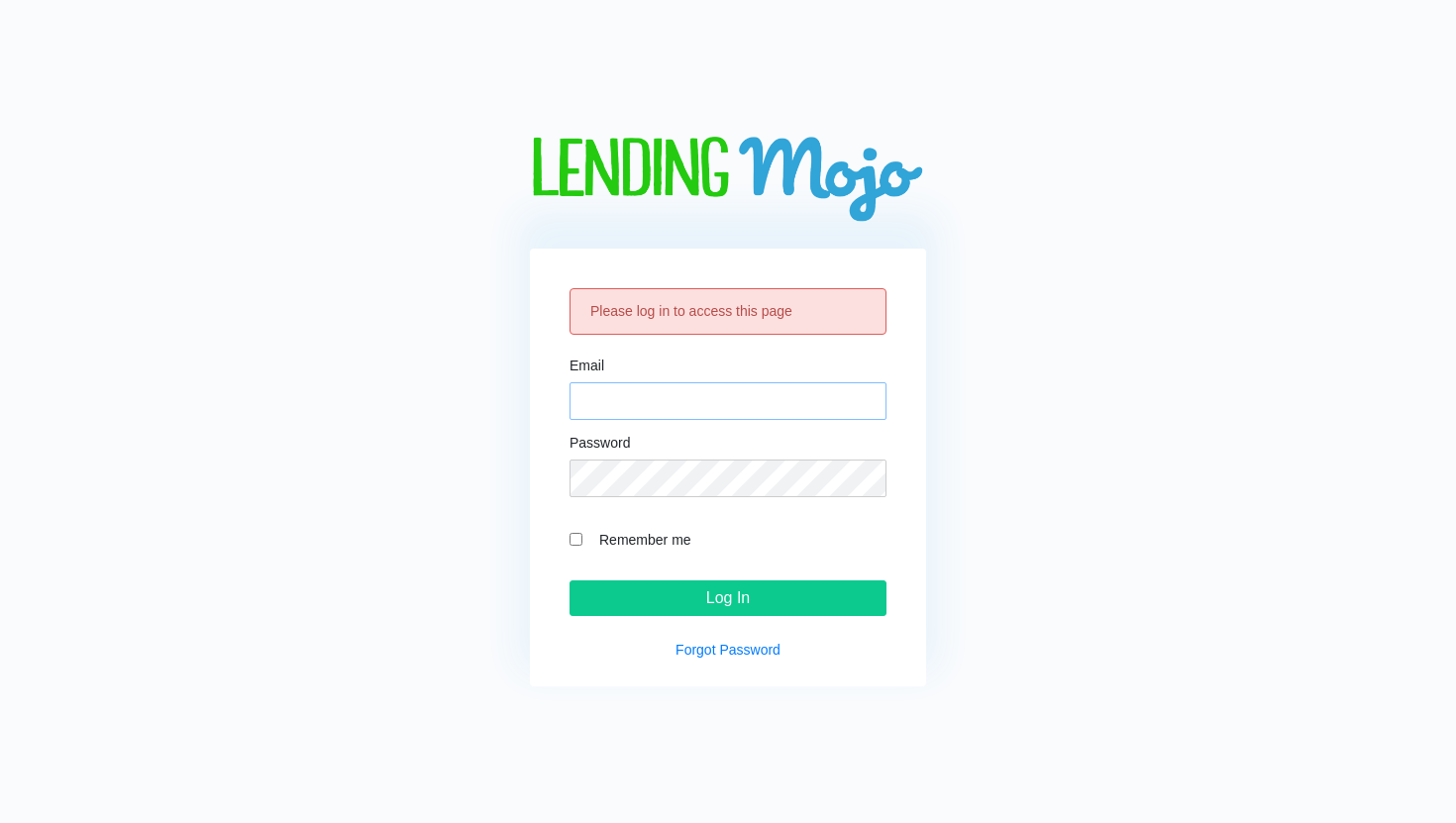 click on "Email" at bounding box center (728, 401) 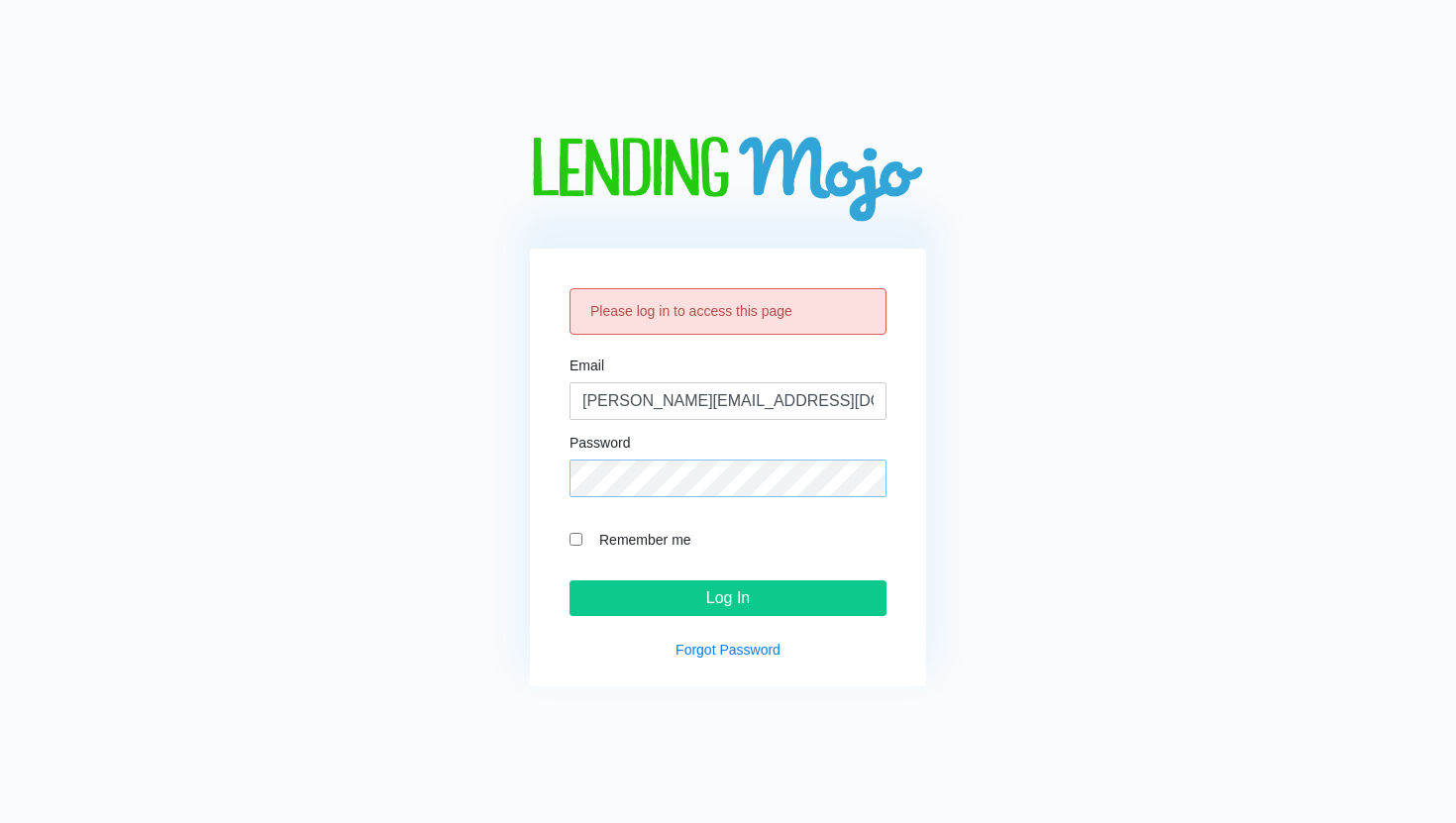 click on "Log In" at bounding box center (728, 598) 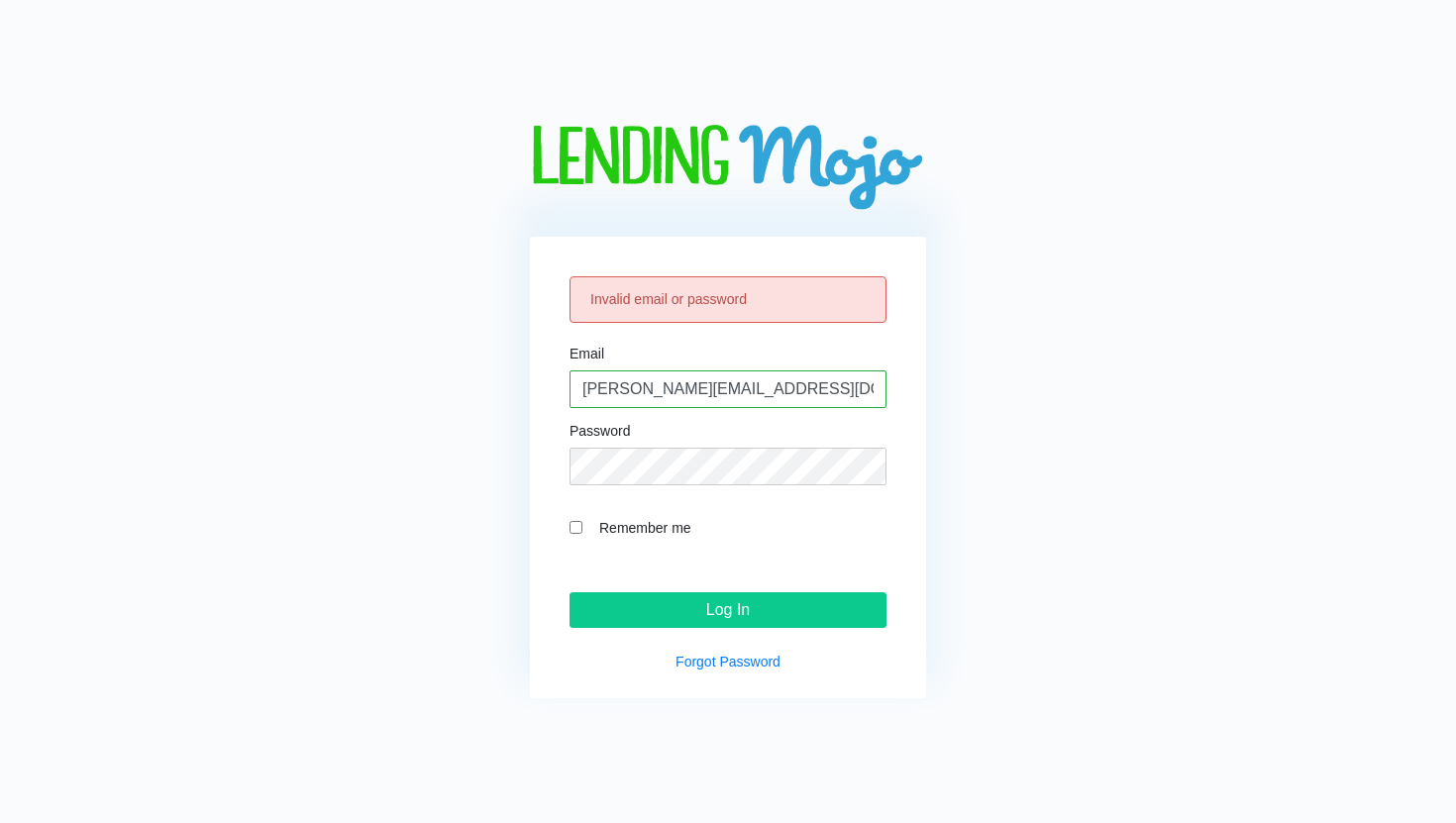 scroll, scrollTop: 0, scrollLeft: 0, axis: both 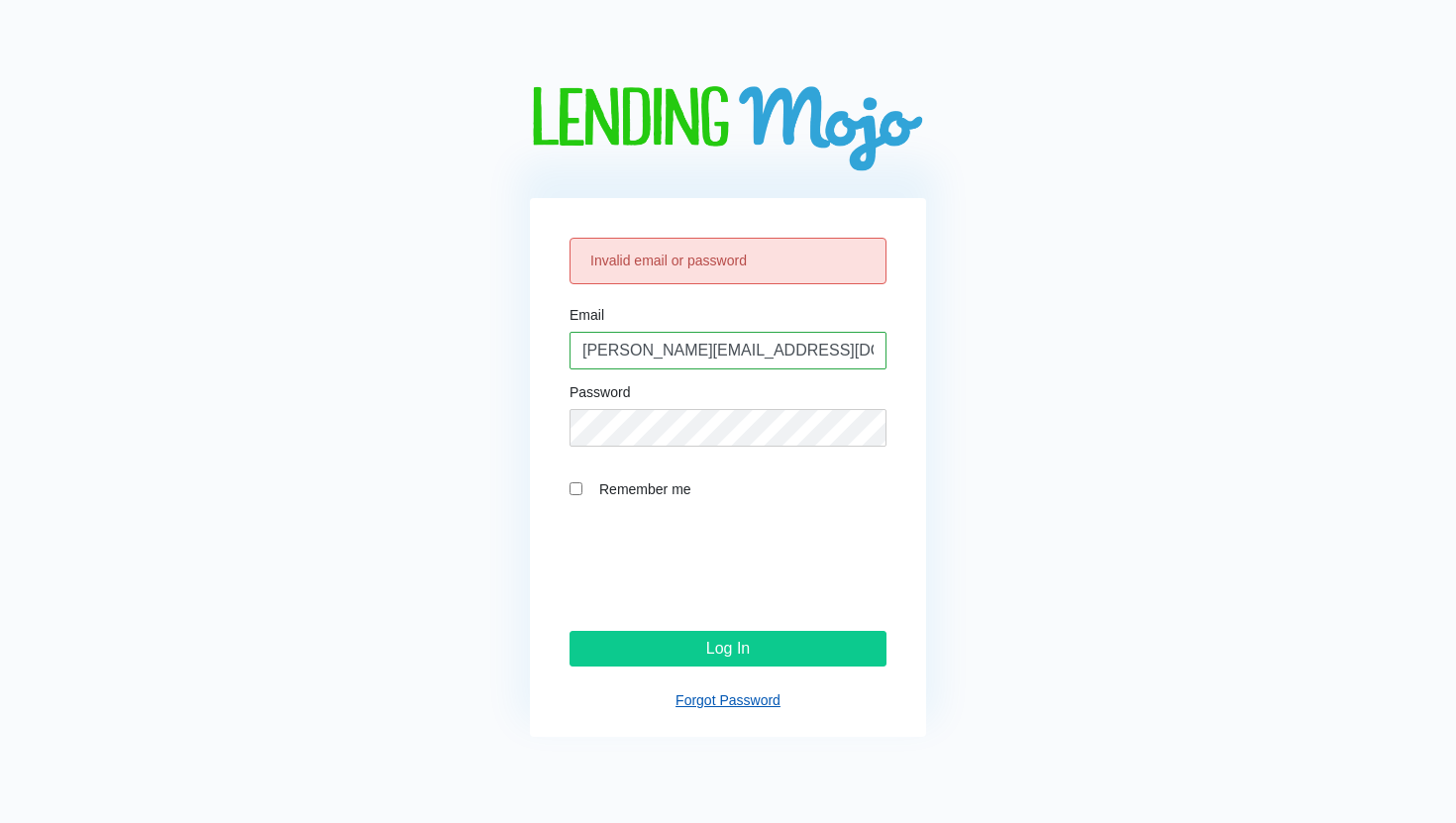 click on "Forgot Password" at bounding box center (728, 700) 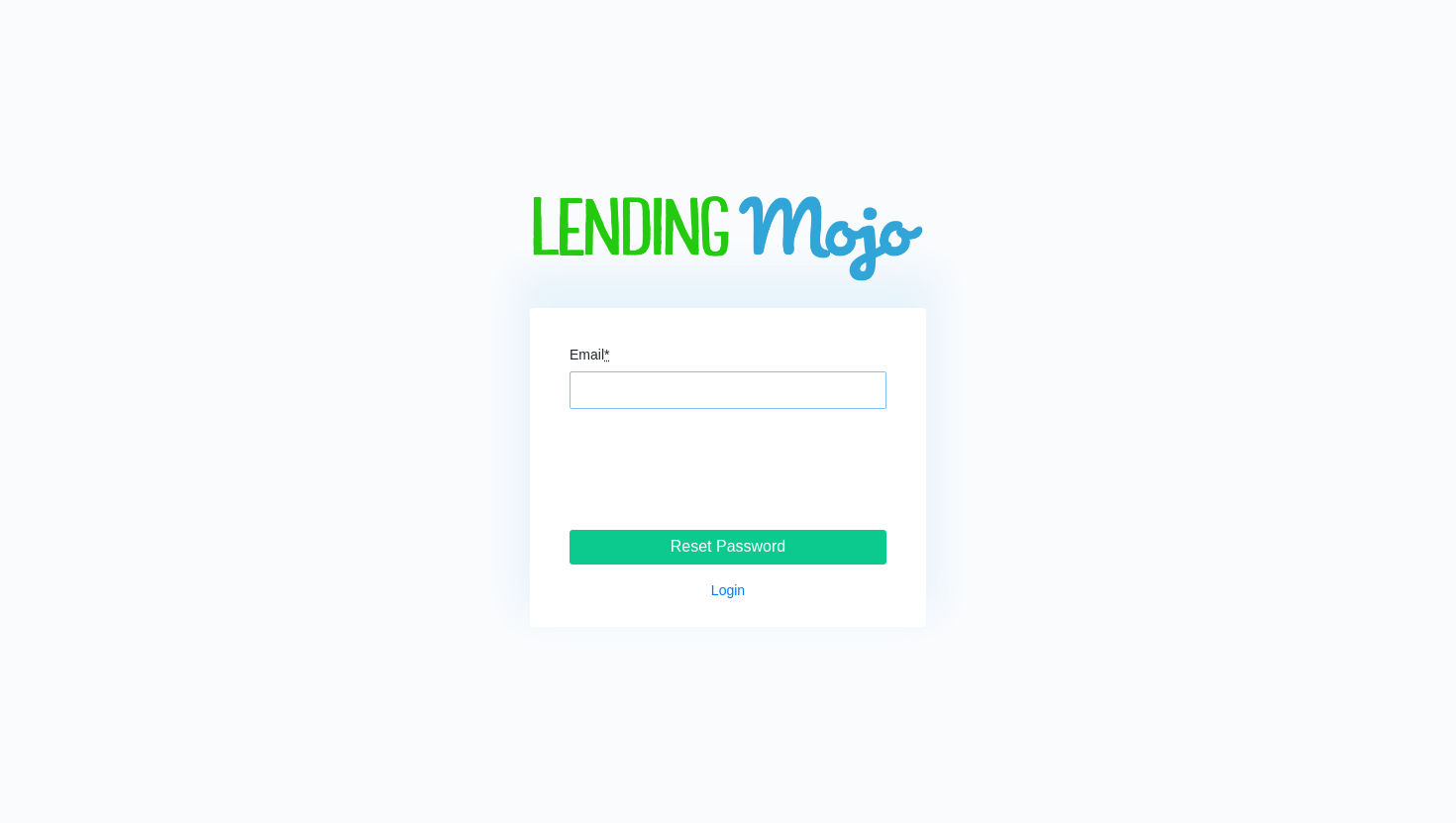 click on "Email  *" at bounding box center [728, 390] 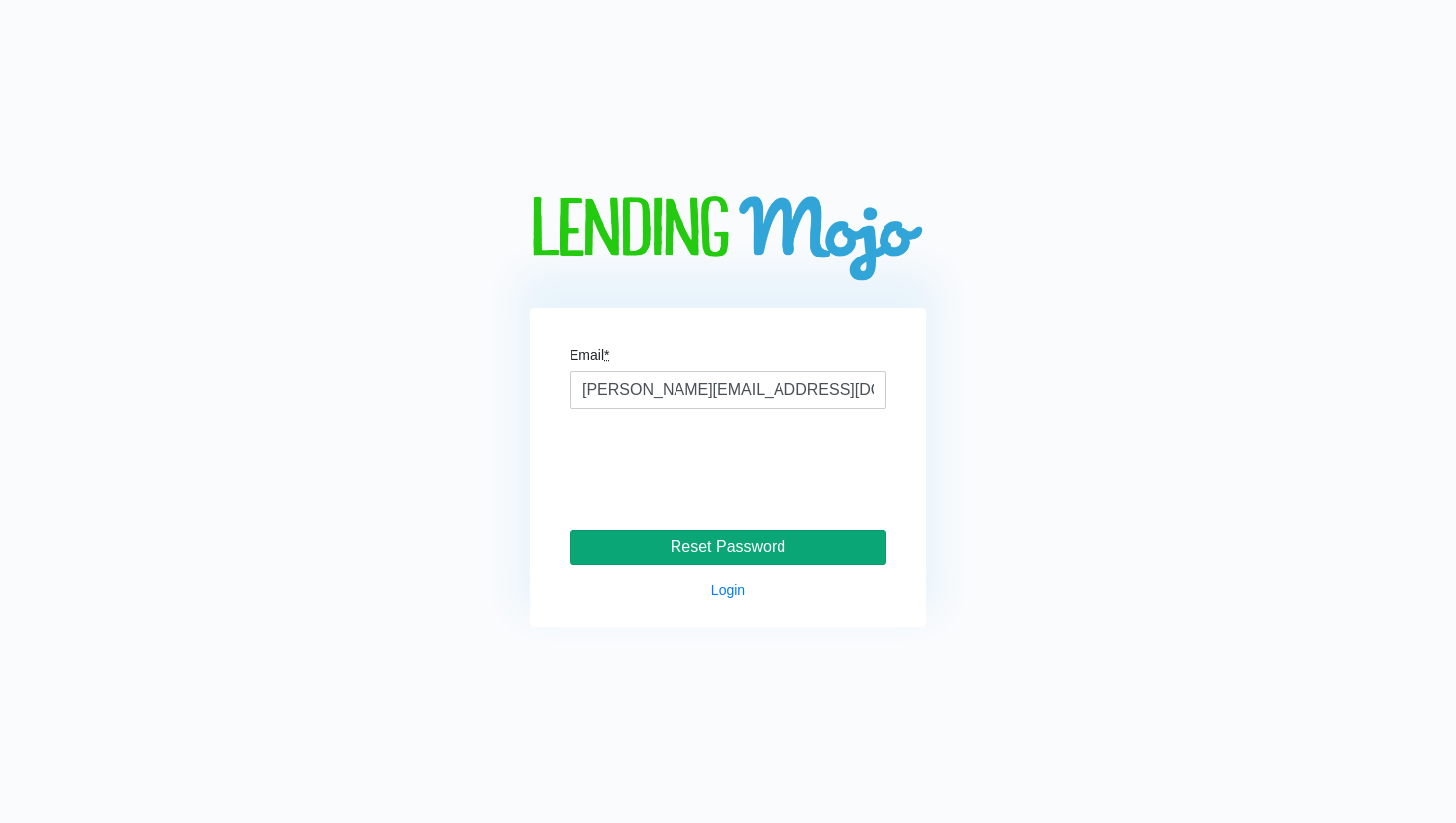 click on "Reset Password" at bounding box center [728, 548] 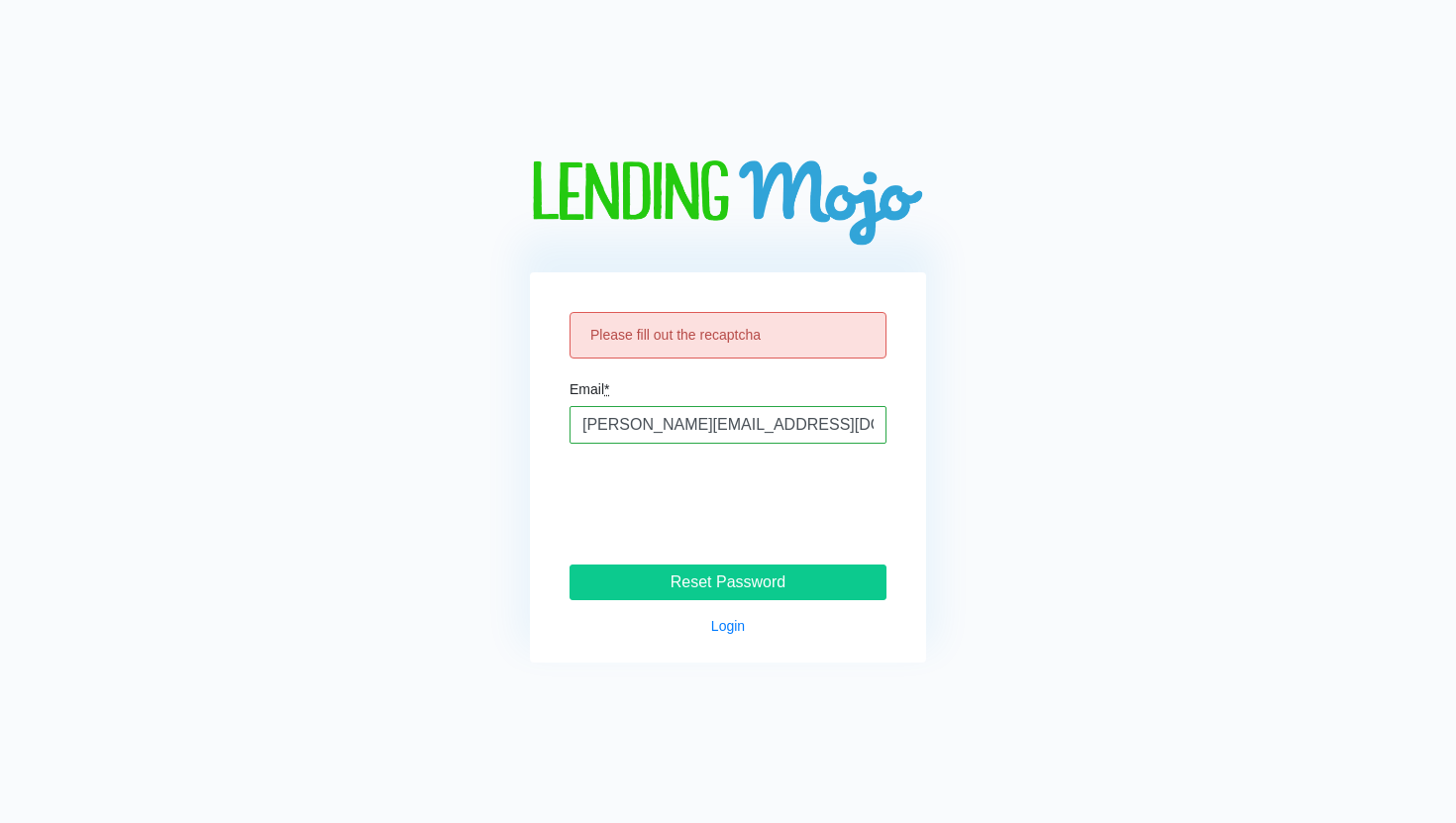 scroll, scrollTop: 0, scrollLeft: 0, axis: both 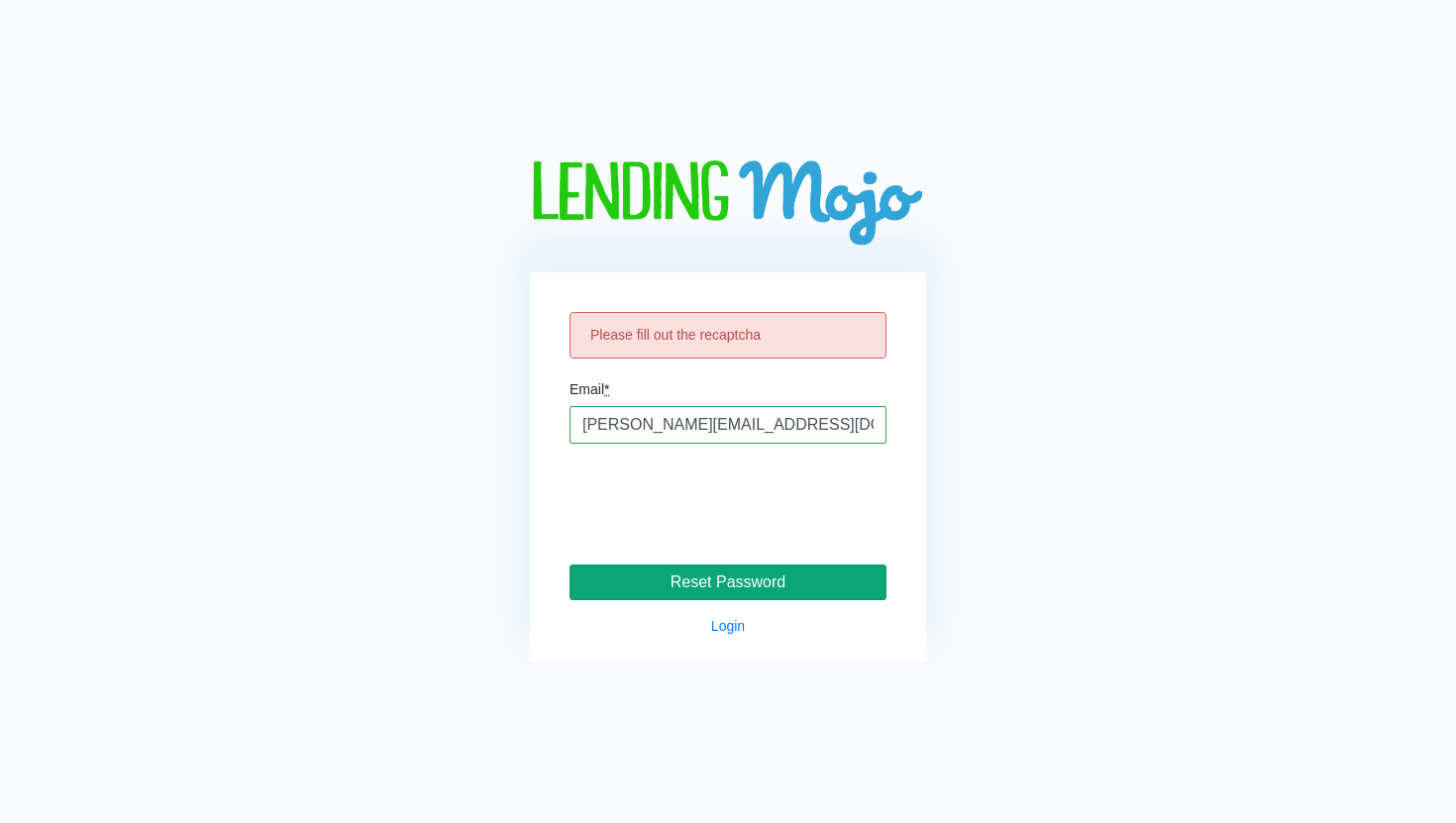 click on "Reset Password" at bounding box center (728, 582) 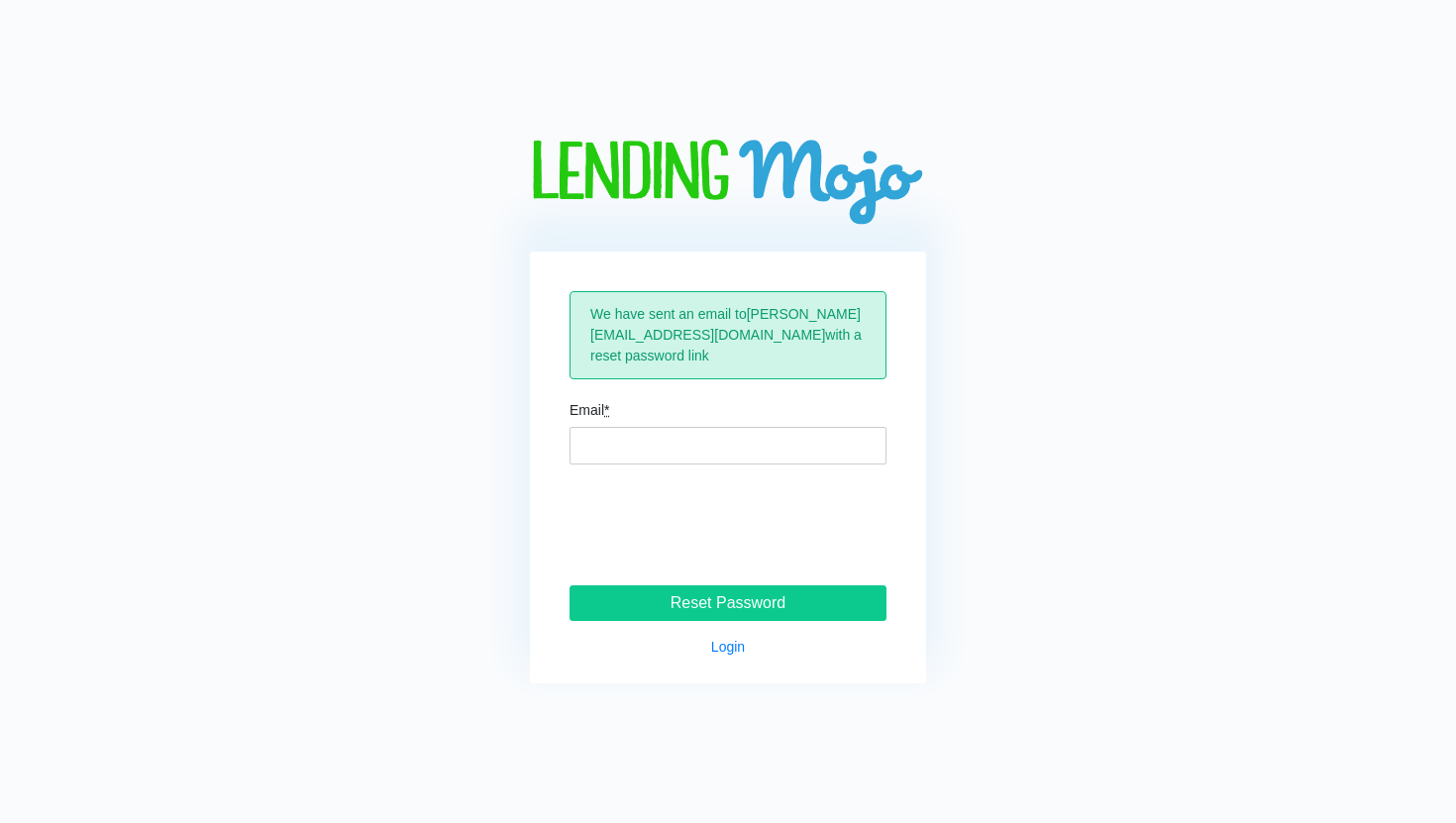 scroll, scrollTop: 0, scrollLeft: 0, axis: both 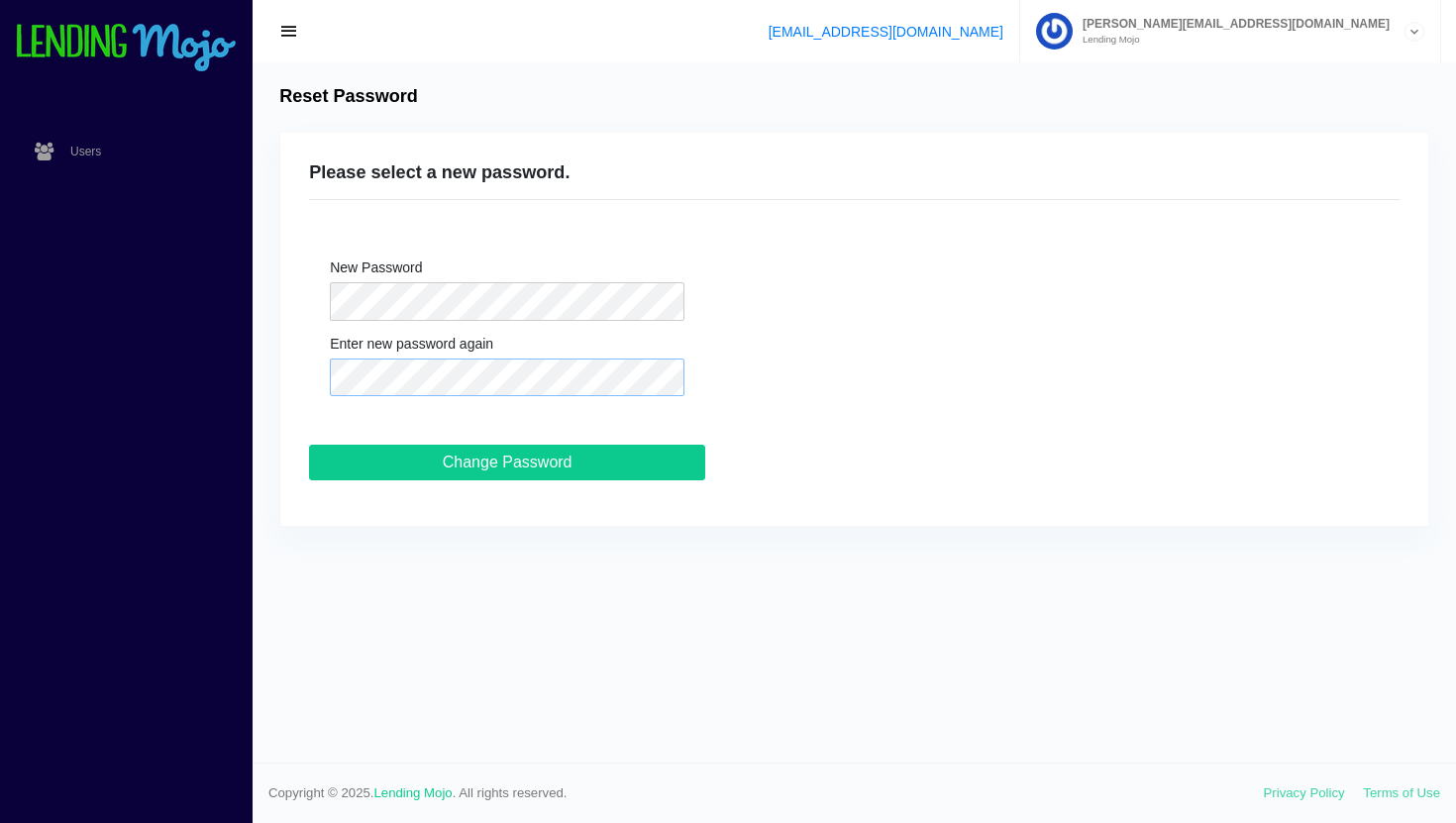 click on "Change Password" at bounding box center (507, 463) 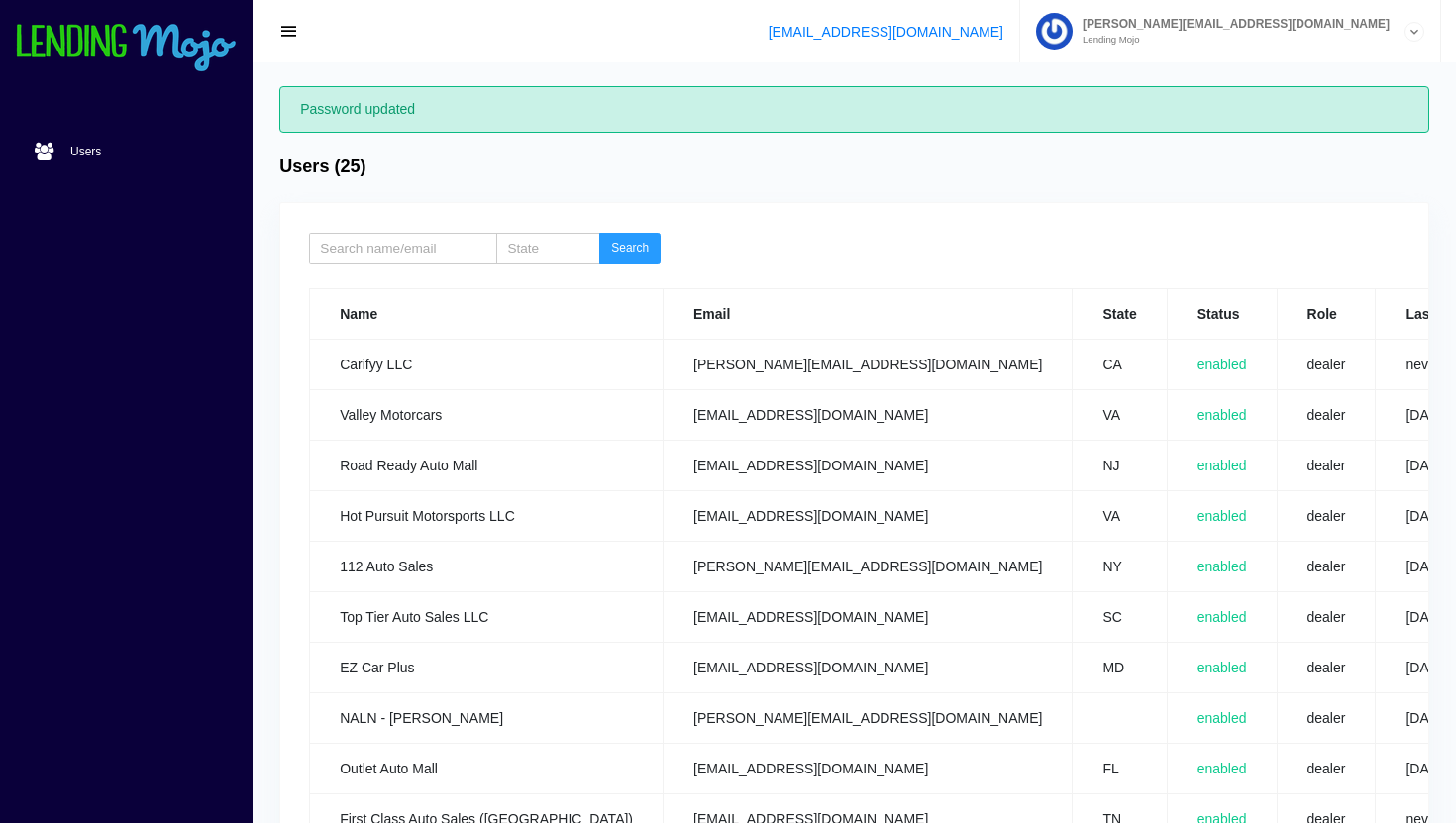 scroll, scrollTop: 0, scrollLeft: 0, axis: both 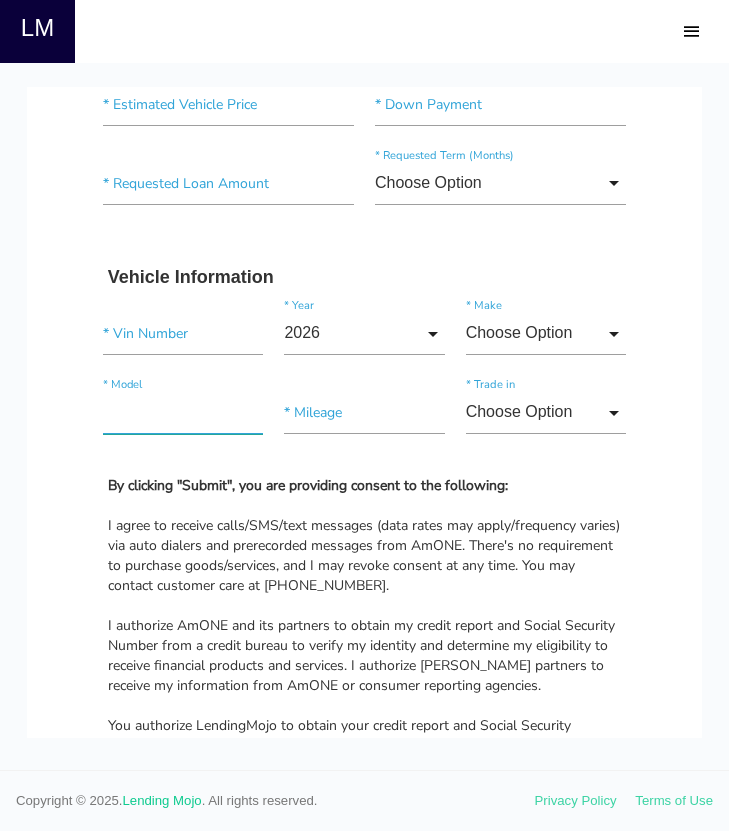 click at bounding box center (183, 412) 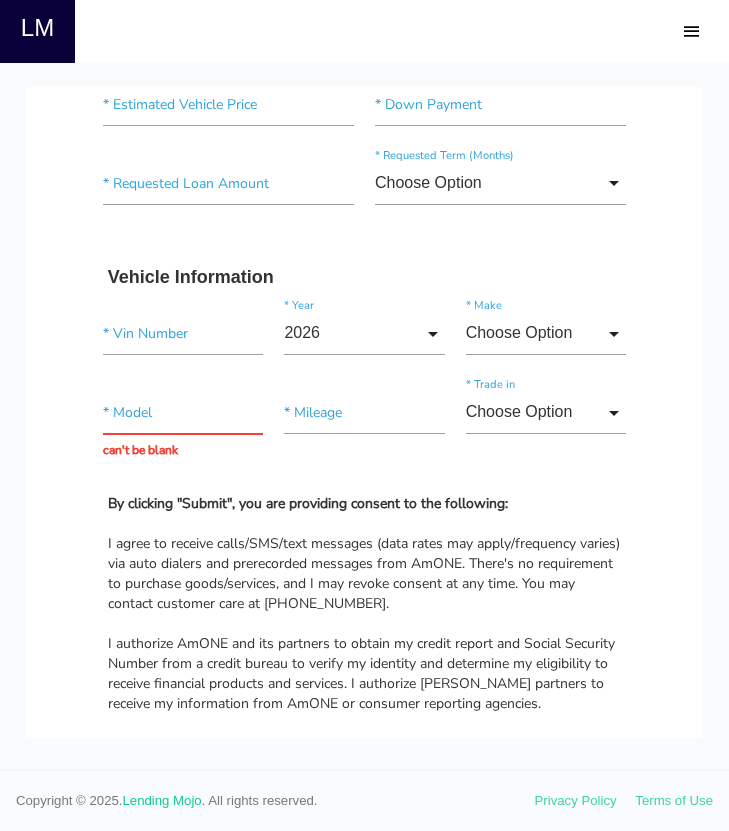 click on "*
First Name
Middle Name
*
Last Name
Month Month Jan Feb March April May June July Aug Sept Oct Nov Dec
Month
Jan
Feb
March
April
May
June
July
Aug
Sept
Oct
Nov
Dec
*
Date of Birth
Day Day 1 2 3 4 5 6 7 8 9 10 11 12 13 14 15 16 17 18 19 20 21 22 23 24 25 26 27 28 29 30 31
Day
1
2
3
4
5
6
7
8
9
10
11
12" at bounding box center [365, -16] 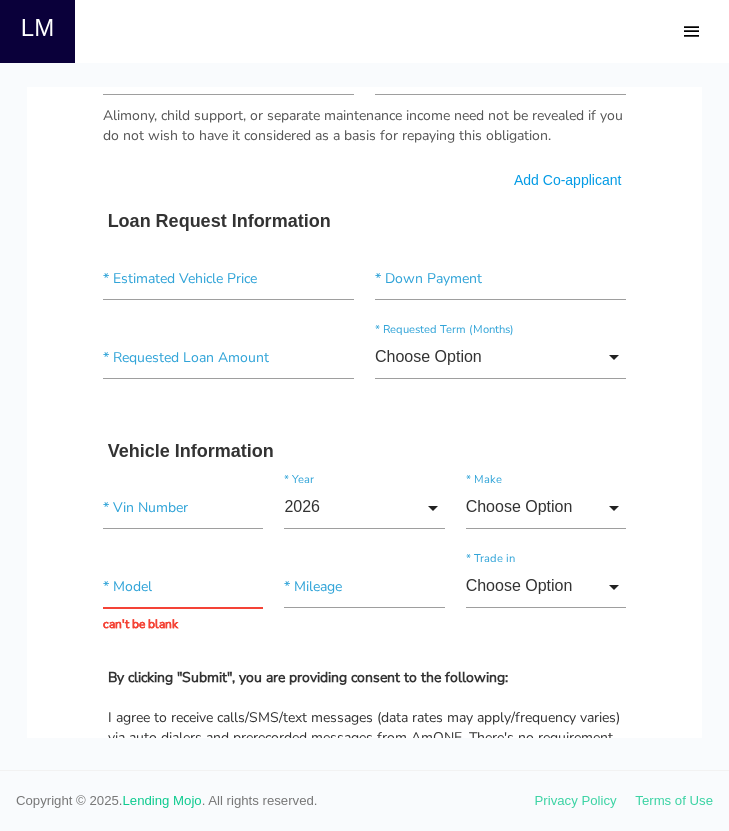 scroll, scrollTop: 1322, scrollLeft: 0, axis: vertical 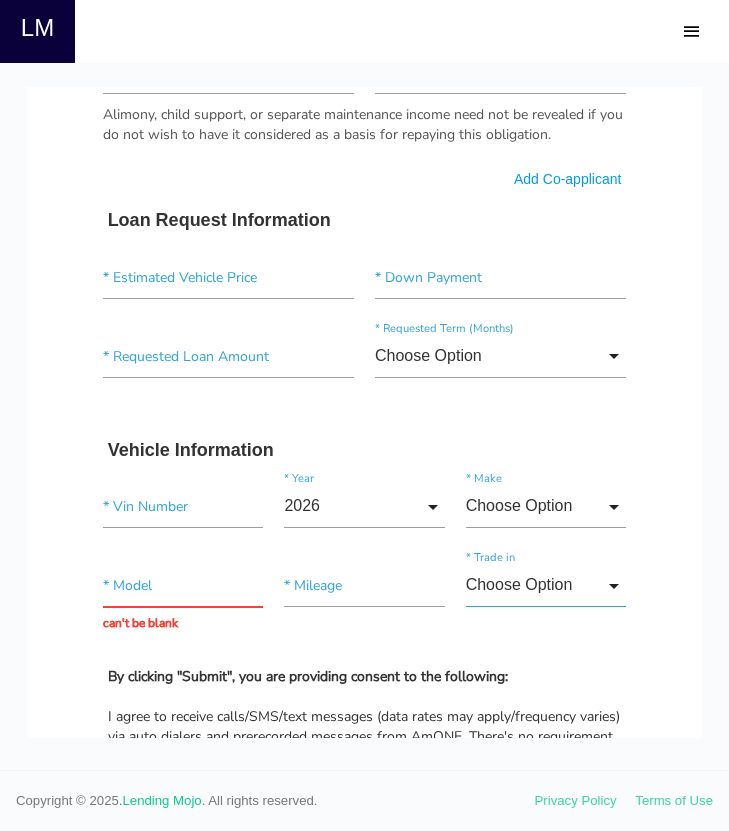 click on "Choose Option" at bounding box center (546, 585) 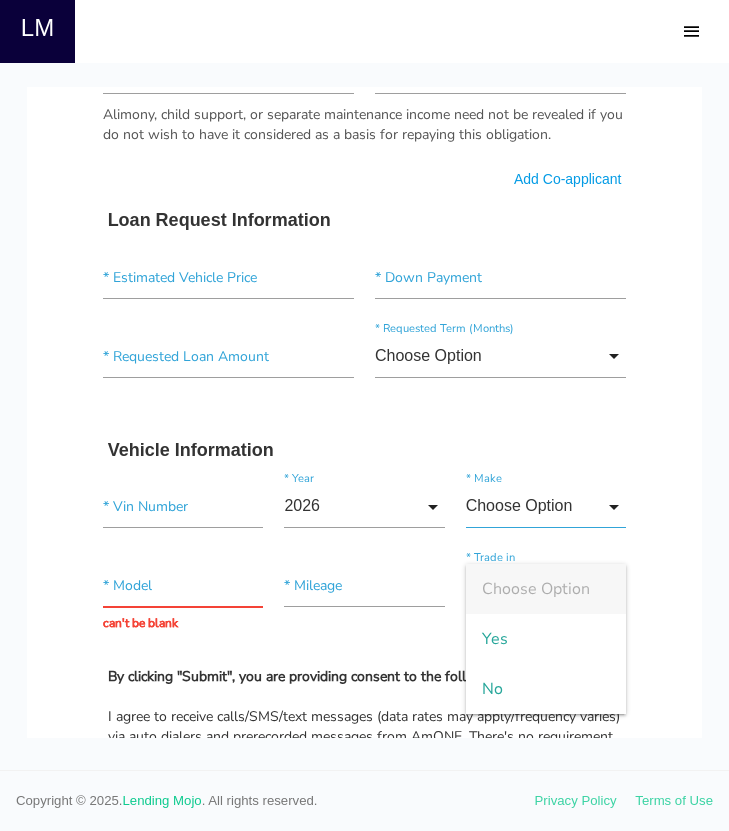click on "Choose Option" at bounding box center (546, 506) 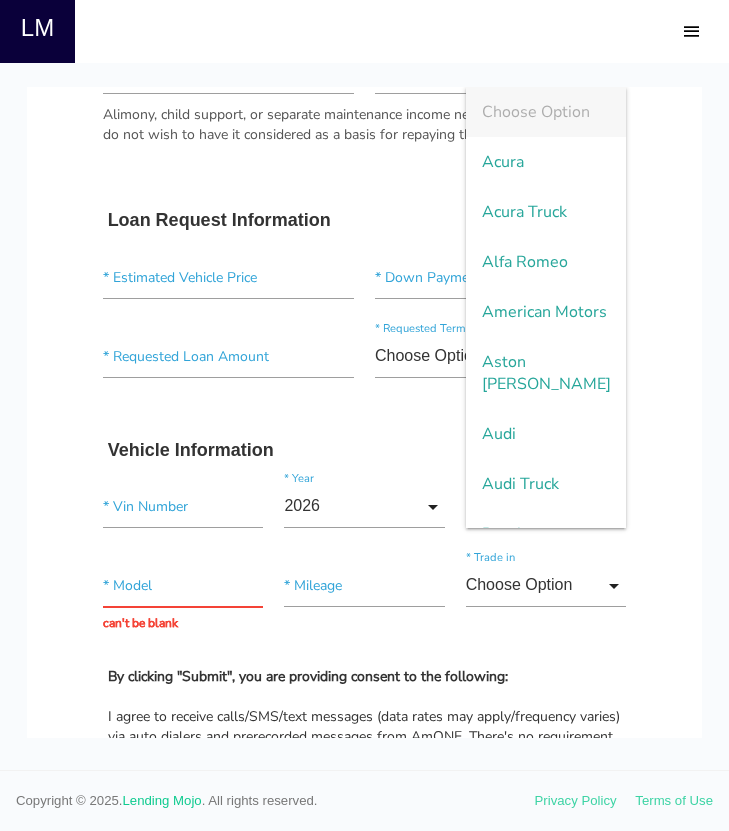 click on "Quick, Secure Financing Personalized to You.
*
First Name
Middle Name
*
Last Name
Month Month Jan Feb March April May June July Aug Sept Oct Nov Dec
Month
Jan
Feb
March
April
May
June
July
Aug
Sept
Oct
Nov
Dec
*
Date of Birth
Day Day 1 2 3 4 5 6 7 8 9 10 11 12 13 14 15 16 17 18 19 20 21 22 23 24 25 26 27 28 29 30 31
Day
1
2
3
4 5" at bounding box center (364, 131) 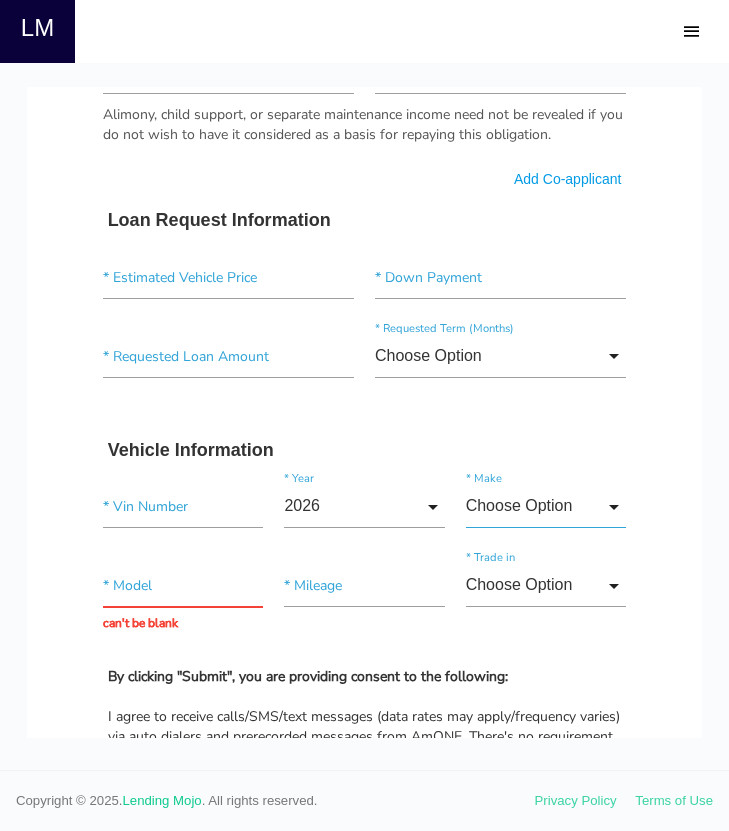 click on "Choose Option" at bounding box center [546, 506] 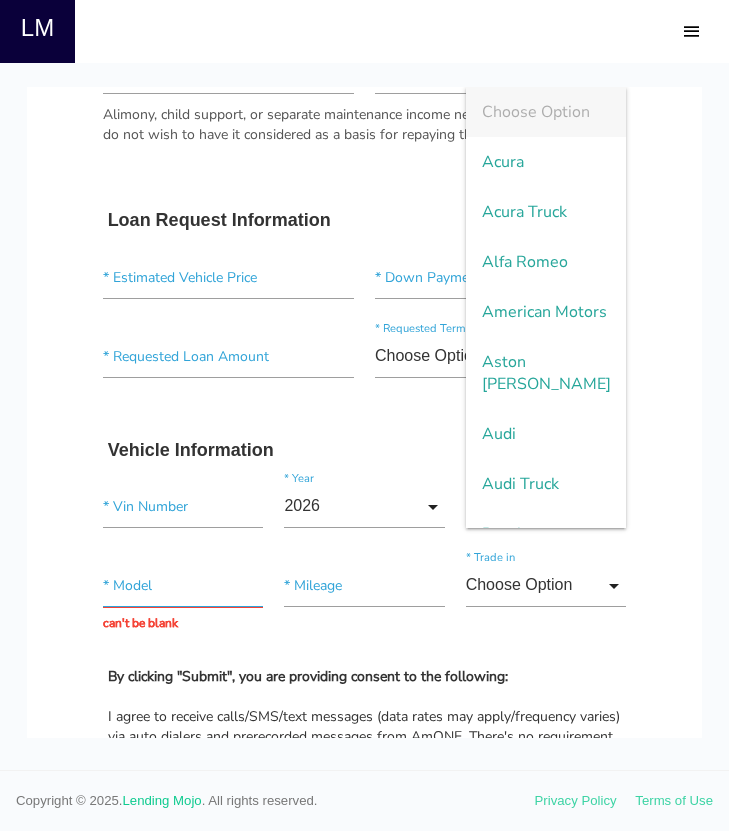 click at bounding box center (183, 585) 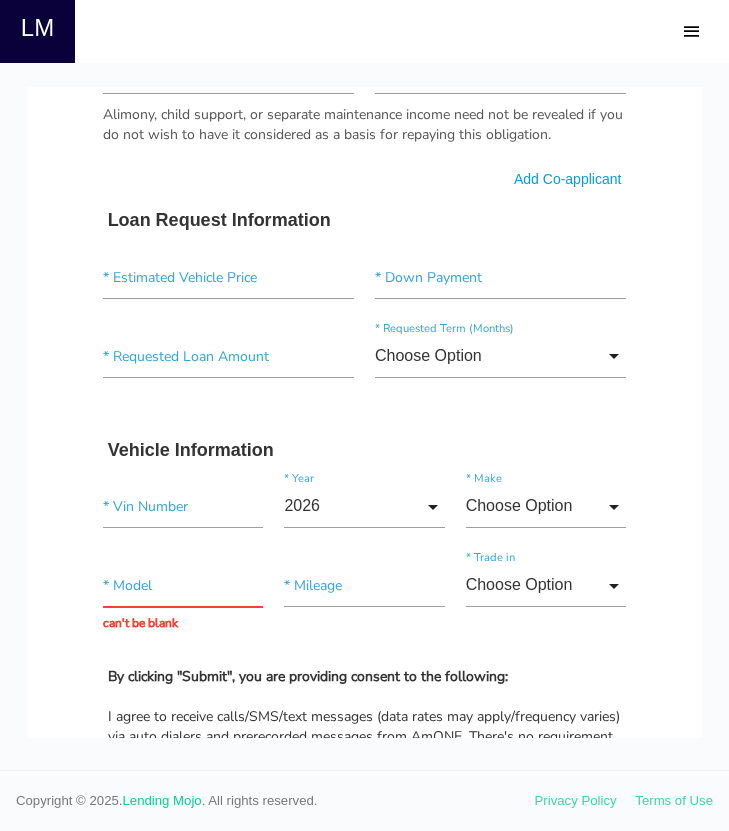 click on "Quick, Secure Financing Personalized to You.
*
First Name
Middle Name
*
Last Name
Month Month Jan Feb March April May June July Aug Sept Oct Nov Dec
Month
Jan
Feb
March
April
May
June
July
Aug
Sept
Oct
Nov
Dec
*
Date of Birth
Day Day 1 2 3 4 5 6 7 8 9 10 11 12 13 14 15 16 17 18 19 20 21 22 23 24 25 26 27 28 29 30 31
Day
1
2
3
4 5" at bounding box center (364, 131) 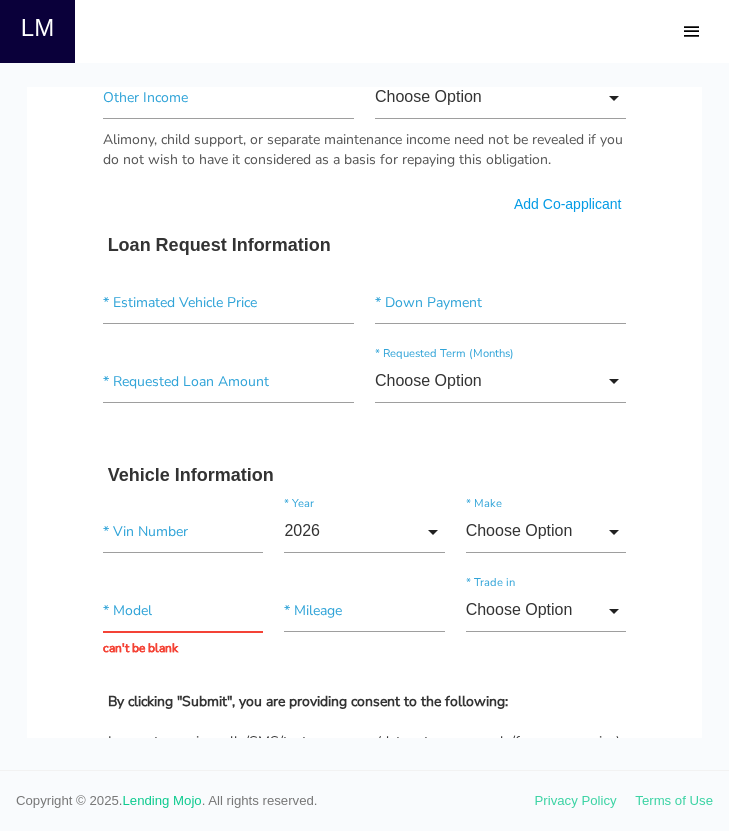 scroll, scrollTop: 1155, scrollLeft: 0, axis: vertical 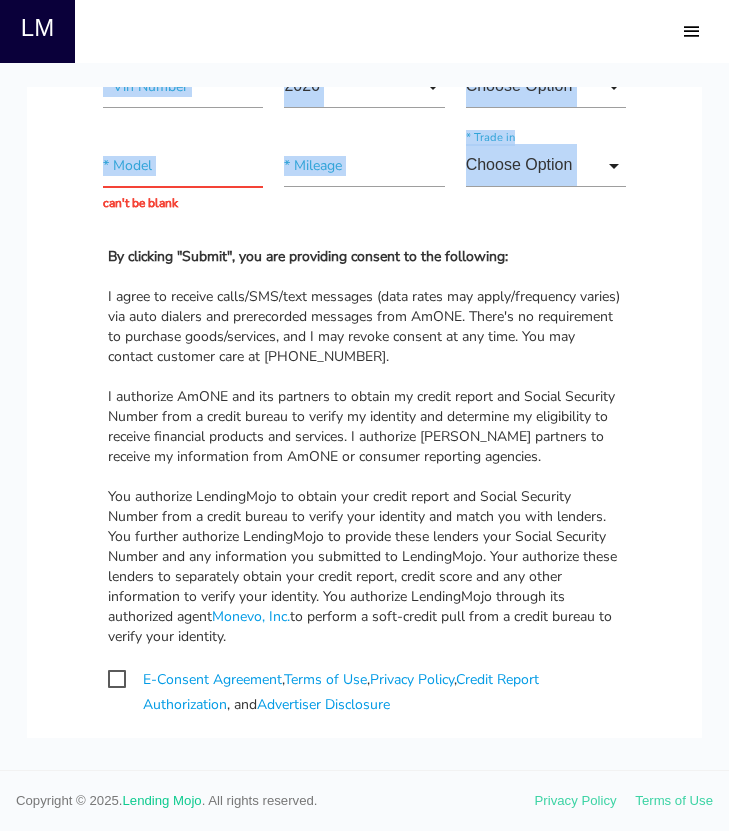 drag, startPoint x: 107, startPoint y: 389, endPoint x: 676, endPoint y: 241, distance: 587.9328 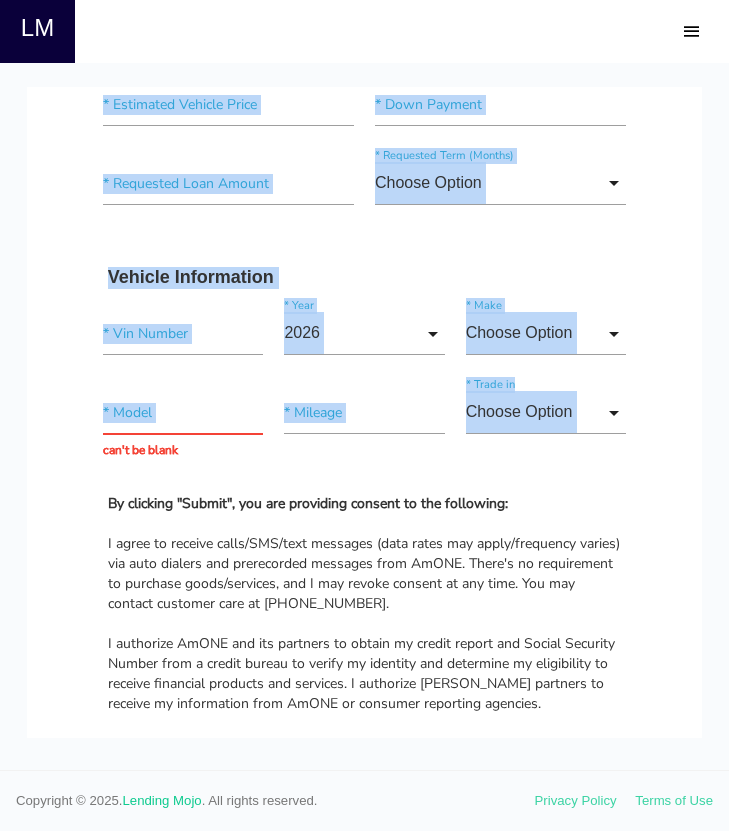 scroll, scrollTop: 1489, scrollLeft: 0, axis: vertical 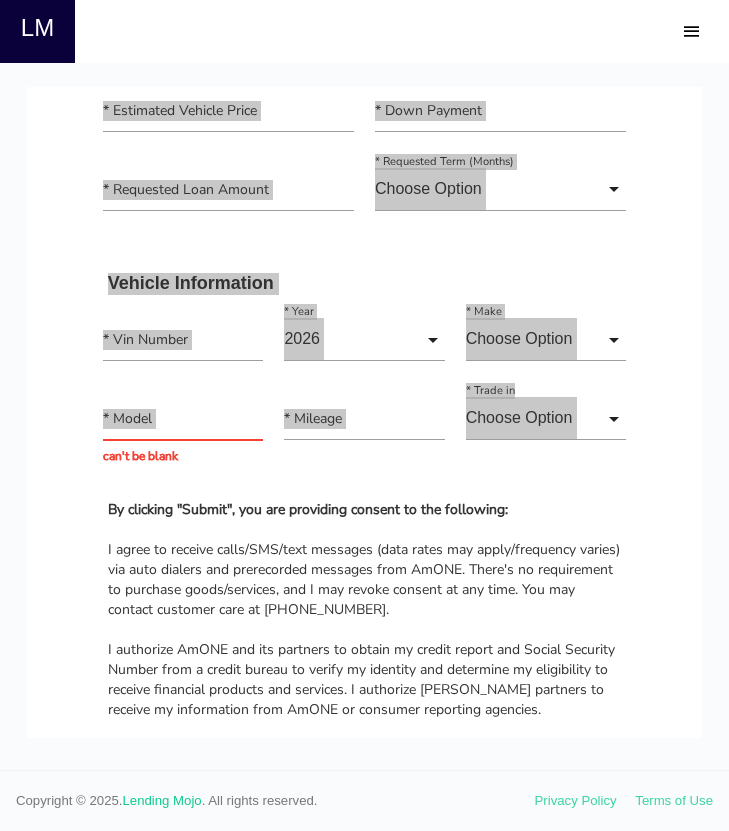 click at bounding box center (364, 416) 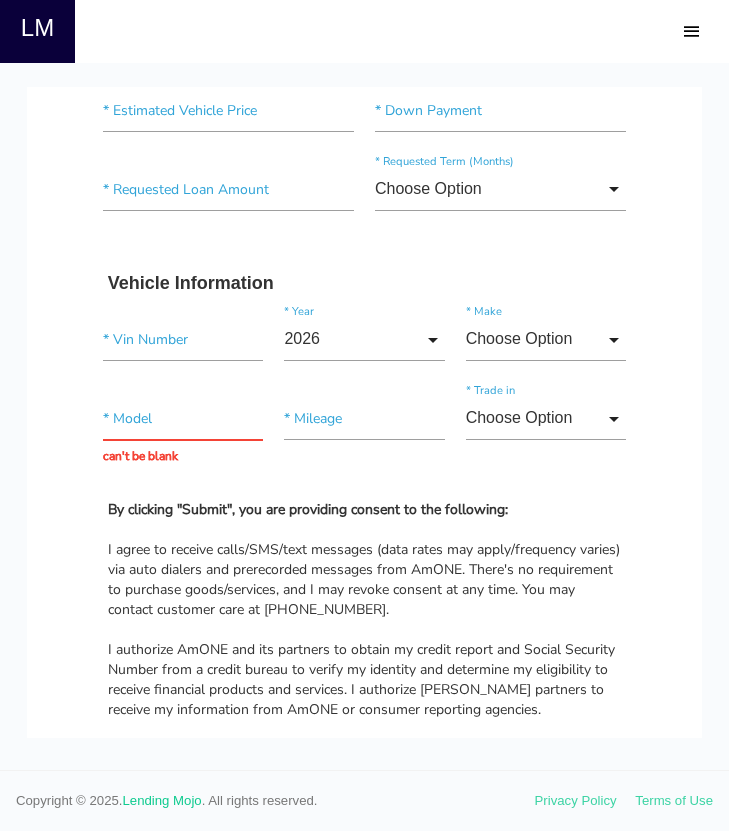 click on "Quick, Secure Financing Personalized to You.
*
First Name
Middle Name
*
Last Name
Month Month Jan Feb March April May June July Aug Sept Oct Nov Dec
Month
Jan
Feb
March
April
May
June
July
Aug
Sept
Oct
Nov
Dec
*
Date of Birth
Day Day 1 2 3 4 5 6 7 8 9 10 11 12 13 14 15 16 17 18 19 20 21 22 23 24 25 26 27 28 29 30 31
Day
1
2
3
4 5" at bounding box center (364, -36) 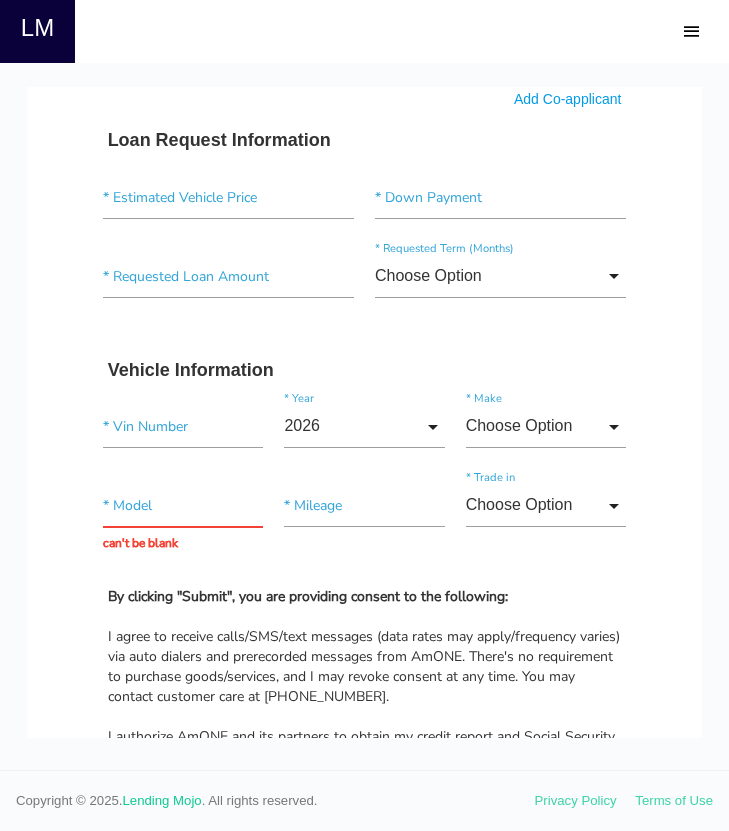 scroll, scrollTop: 1370, scrollLeft: 0, axis: vertical 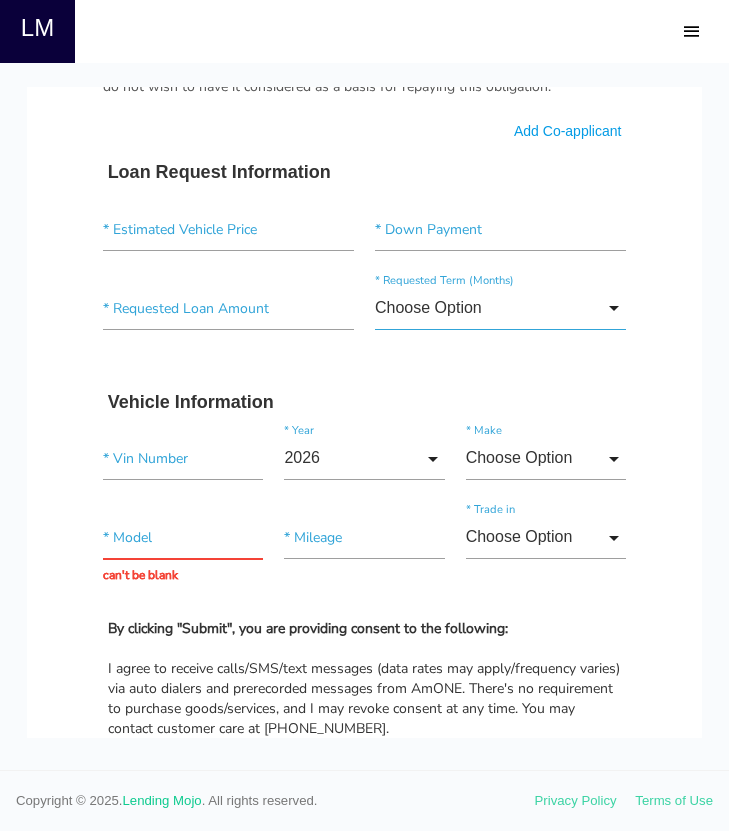 click on "Choose Option" at bounding box center (500, 308) 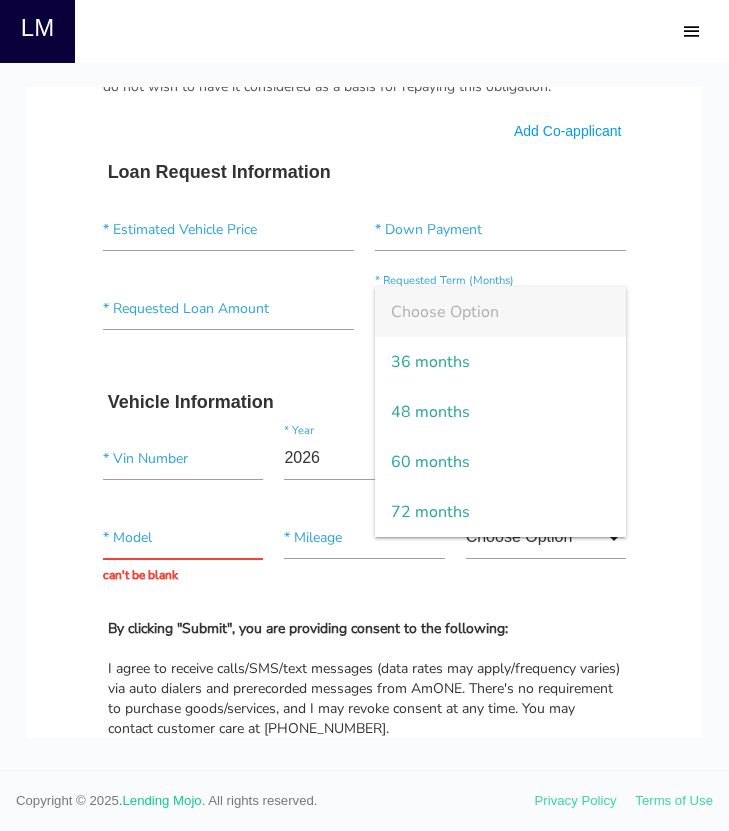 click on "Quick, Secure Financing Personalized to You.
*
First Name
Middle Name
*
Last Name
Month Month Jan Feb March April May June July Aug Sept Oct Nov Dec
Month
Jan
Feb
March
April
May
June
July
Aug
Sept
Oct
Nov
Dec
*
Date of Birth
Day Day 1 2 3 4 5 6 7 8 9 10 11 12 13 14 15 16 17 18 19 20 21 22 23 24 25 26 27 28 29 30 31
Day
1
2
3
4 5" at bounding box center (364, 83) 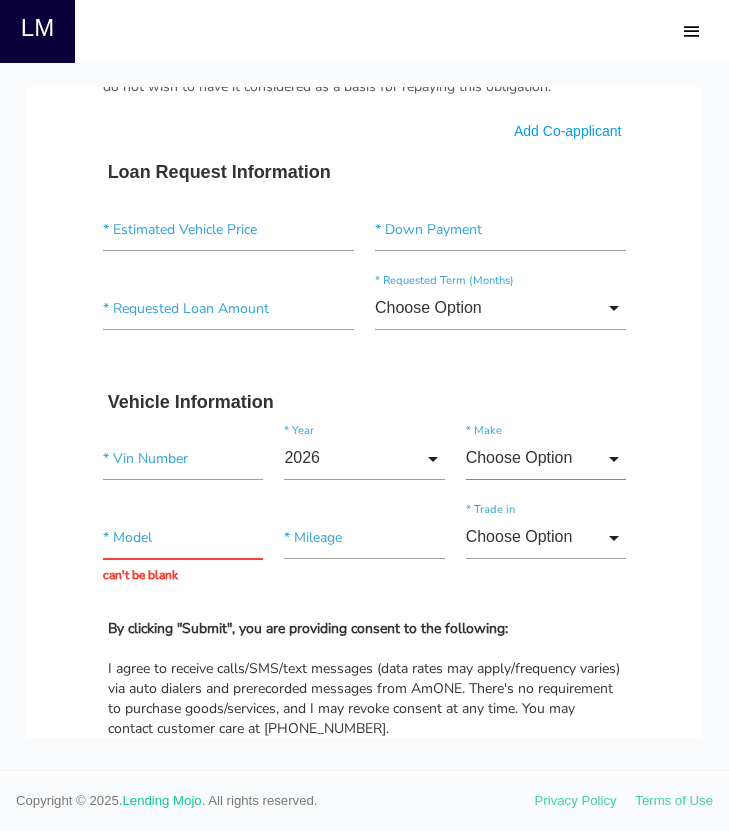 click on "Choose Option" at bounding box center [546, 458] 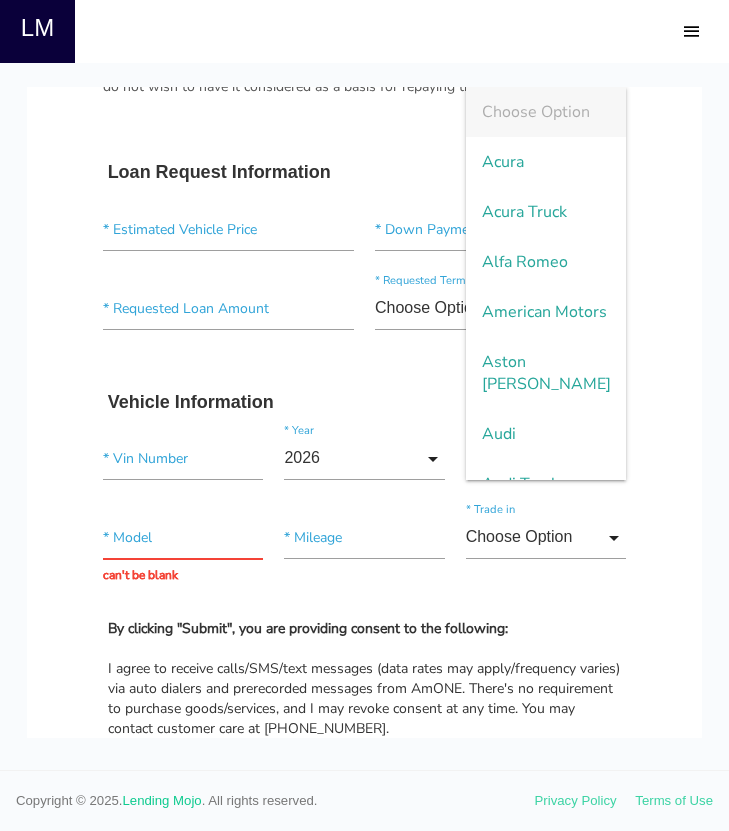 click on "Choose Option Choose Option Yes No
Choose Option
Yes
No
*
Trade in" at bounding box center (545, 541) 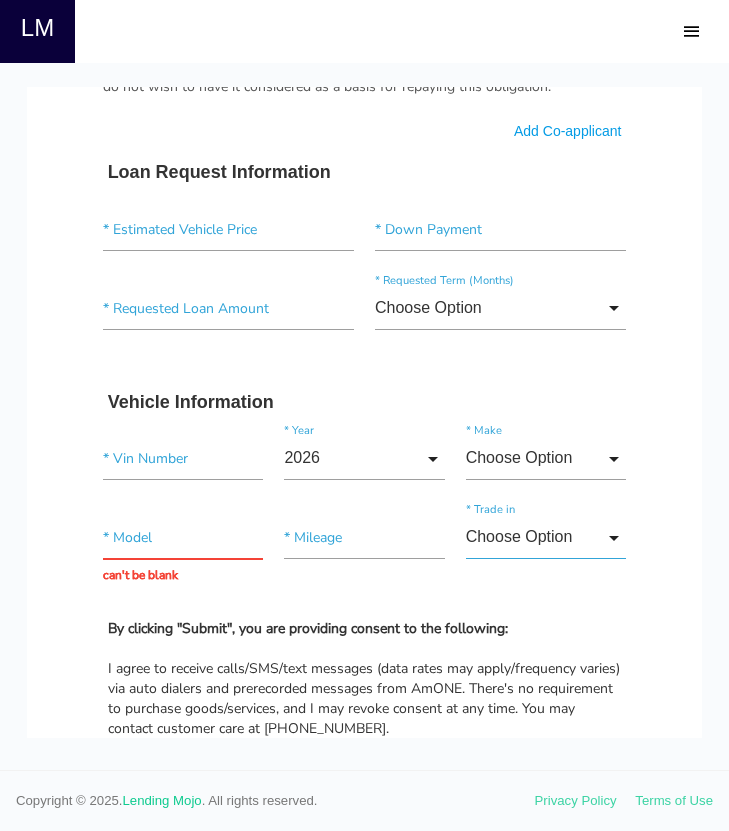click on "Choose Option" at bounding box center [546, 537] 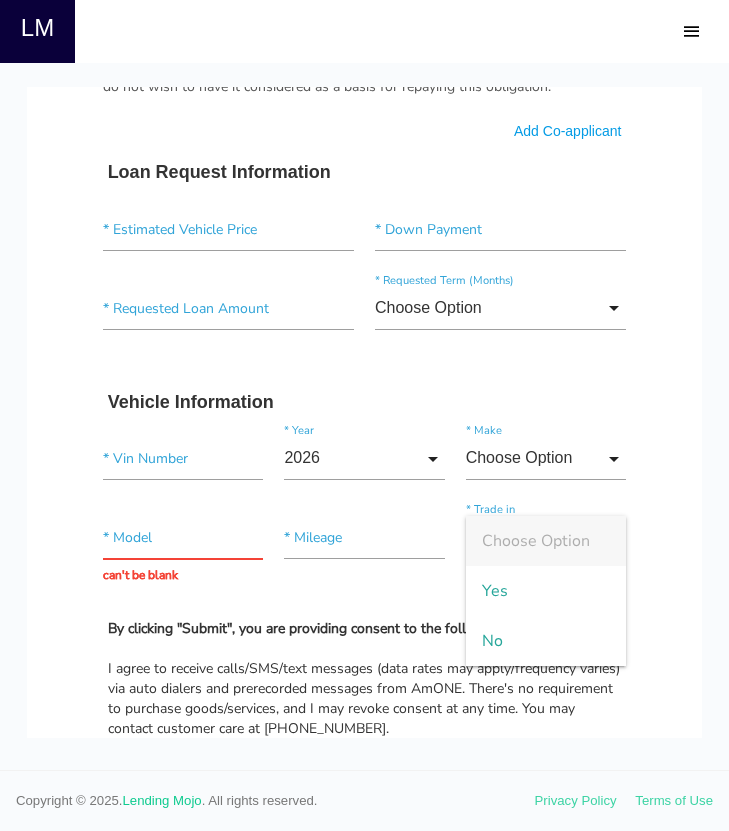 click on "Quick, Secure Financing Personalized to You.
*
First Name
Middle Name
*
Last Name
Month Month Jan Feb March April May June July Aug Sept Oct Nov Dec
Month
Jan
Feb
March
April
May
June
July
Aug
Sept
Oct
Nov
Dec
*
Date of Birth
Day Day 1 2 3 4 5 6 7 8 9 10 11 12 13 14 15 16 17 18 19 20 21 22 23 24 25 26 27 28 29 30 31
Day
1
2
3
4 5" at bounding box center (364, 83) 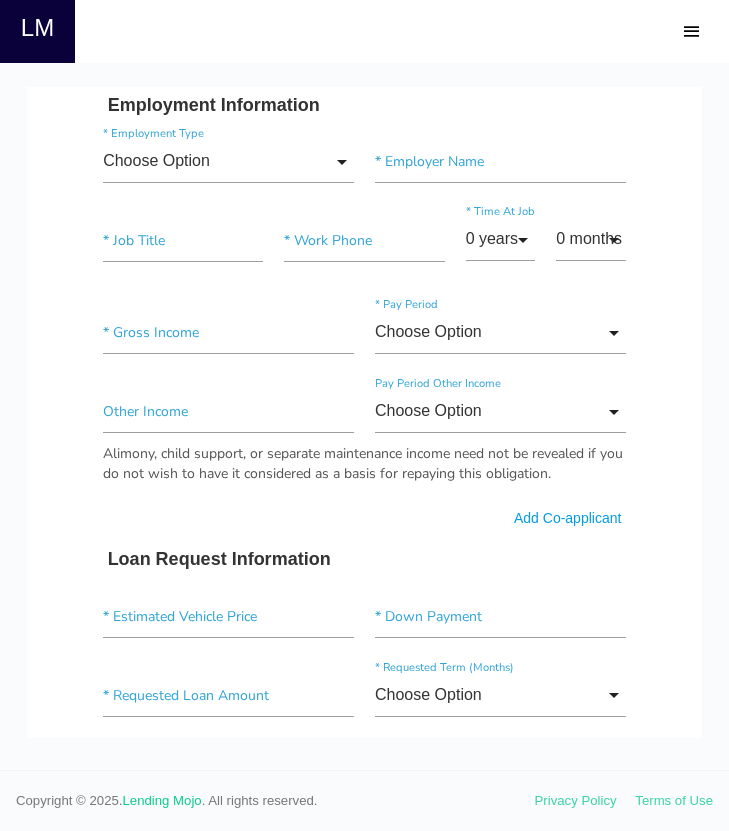 scroll, scrollTop: 970, scrollLeft: 0, axis: vertical 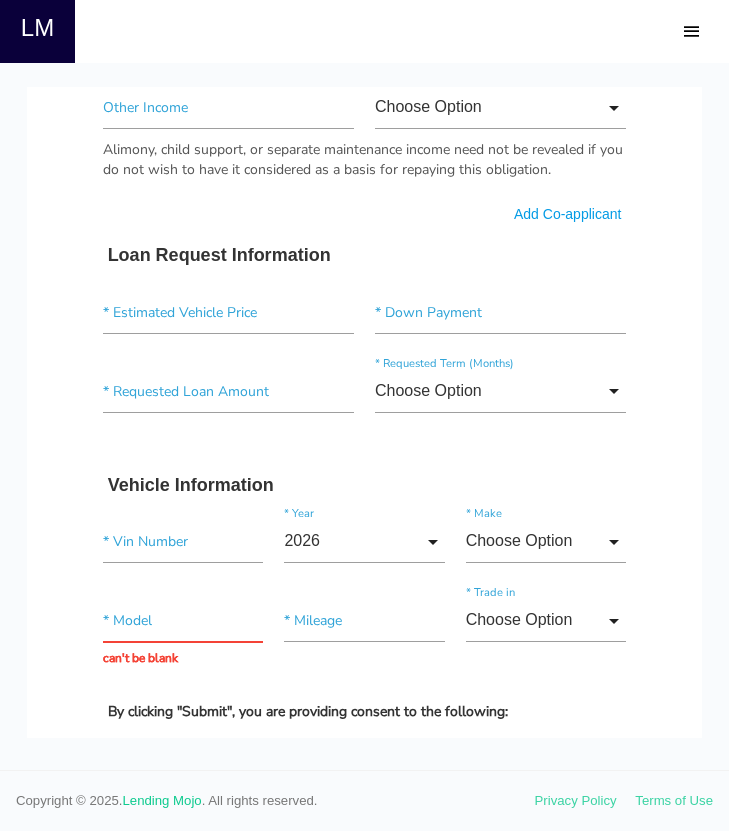 click on "Quick, Secure Financing Personalized to You.
*
First Name
Middle Name
*
Last Name
Month Month Jan Feb March April May June July Aug Sept Oct Nov Dec
Month
Jan
Feb
March
April
May
June
July
Aug
Sept
Oct
Nov
Dec
*
Date of Birth
Day Day 1 2 3 4 5 6 7 8 9 10 11 12 13 14 15 16 17 18 19 20 21 22 23 24 25 26 27 28 29 30 31
Day
1
2
3
4 5" at bounding box center [364, 166] 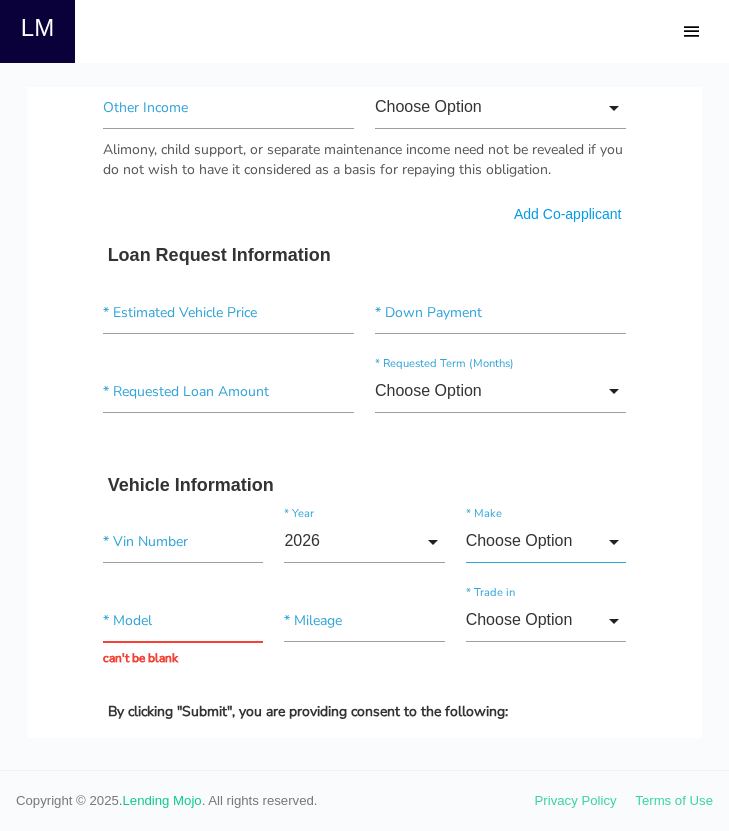 click on "Choose Option" at bounding box center (546, 541) 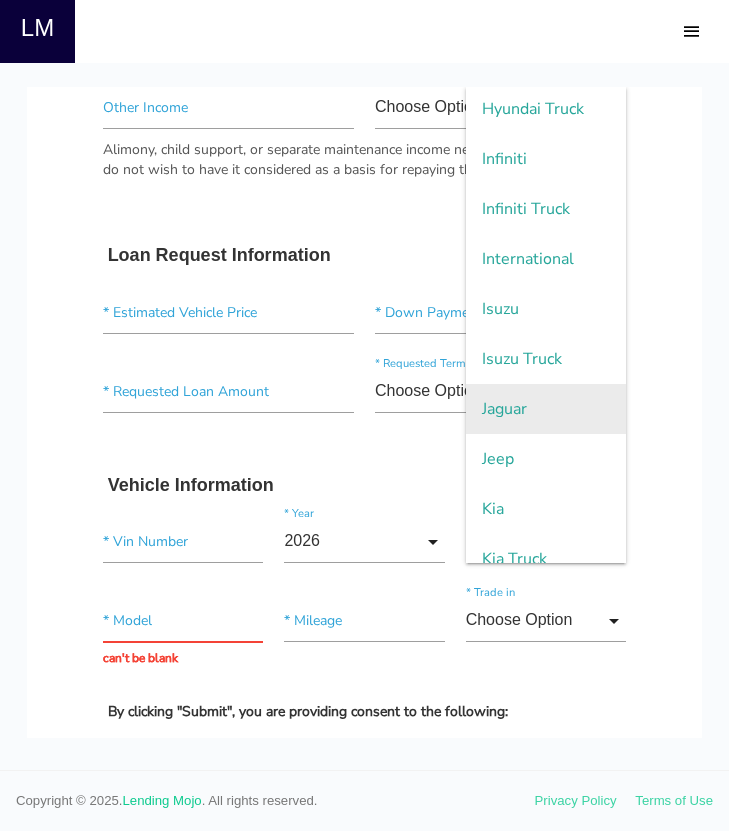 scroll, scrollTop: 1987, scrollLeft: 0, axis: vertical 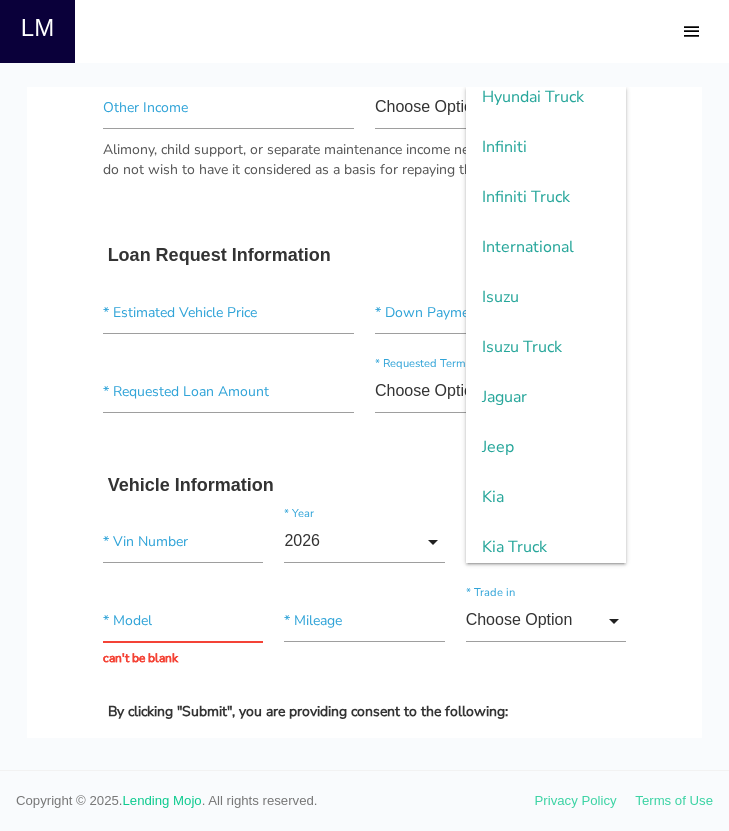 click on "*
First Name
Middle Name
*
Last Name
Month Month Jan Feb March April May June July Aug Sept Oct Nov Dec
Month
Jan
Feb
March
April
May
June
July
Aug
Sept
Oct
Nov
Dec
*
Date of Birth
Day Day 1 2 3 4 5 6 7 8 9 10 11 12 13 14 15 16 17 18 19 20 21 22 23 24 25 26 27 28 29 30 31
Day
1
2
3
4
5
6
7
8
9
10
11
12" at bounding box center [365, 192] 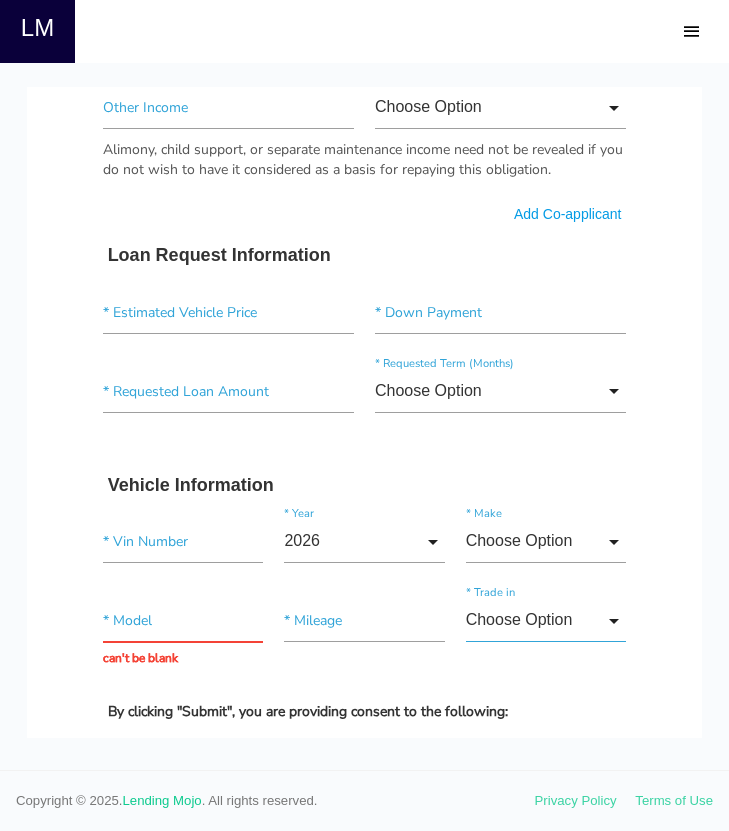 click on "Choose Option" at bounding box center [546, 620] 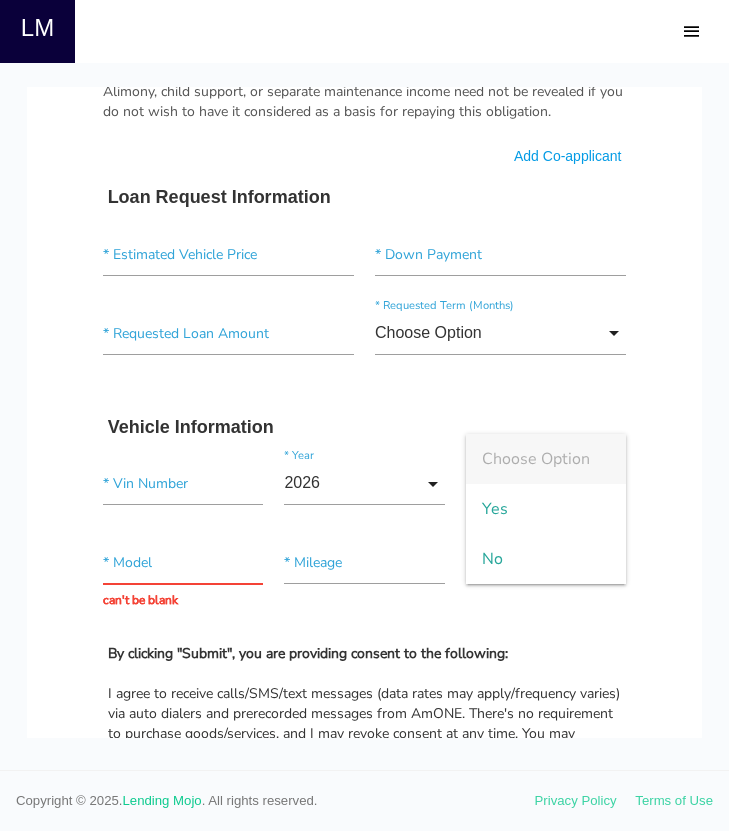 scroll, scrollTop: 1350, scrollLeft: 0, axis: vertical 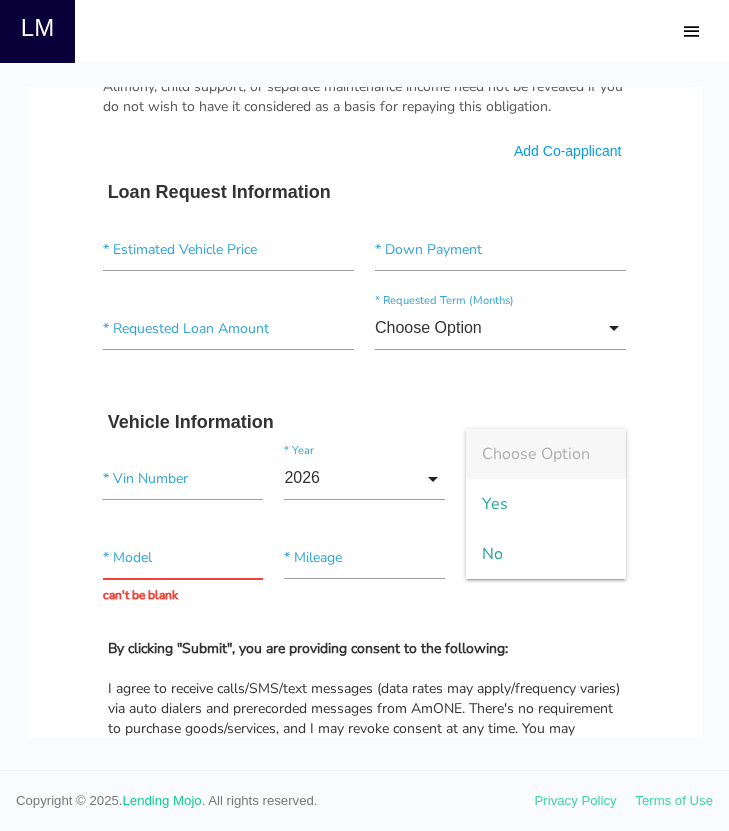 click on "*
First Name
Middle Name
*
Last Name
Month Month Jan Feb March April May June July Aug Sept Oct Nov Dec
Month
Jan
Feb
March
April
May
June
July
Aug
Sept
Oct
Nov
Dec
*
Date of Birth
Day Day 1 2 3 4 5 6 7 8 9 10 11 12 13 14 15 16 17 18 19 20 21 22 23 24 25 26 27 28 29 30 31
Day
1
2
3
4
5
6
7
8
9
10
11
12" at bounding box center [365, 129] 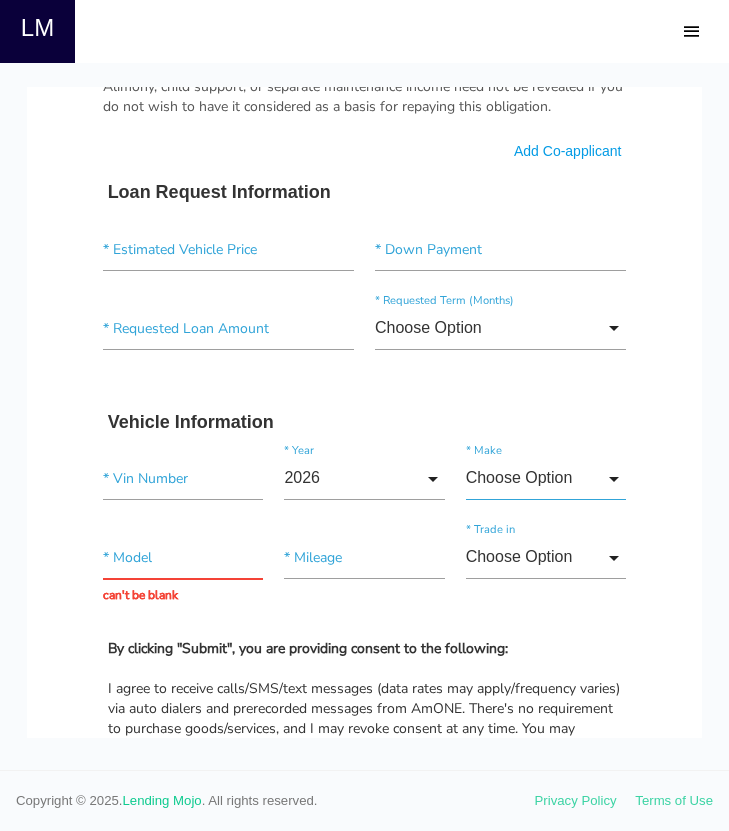 click on "Choose Option" at bounding box center (546, 478) 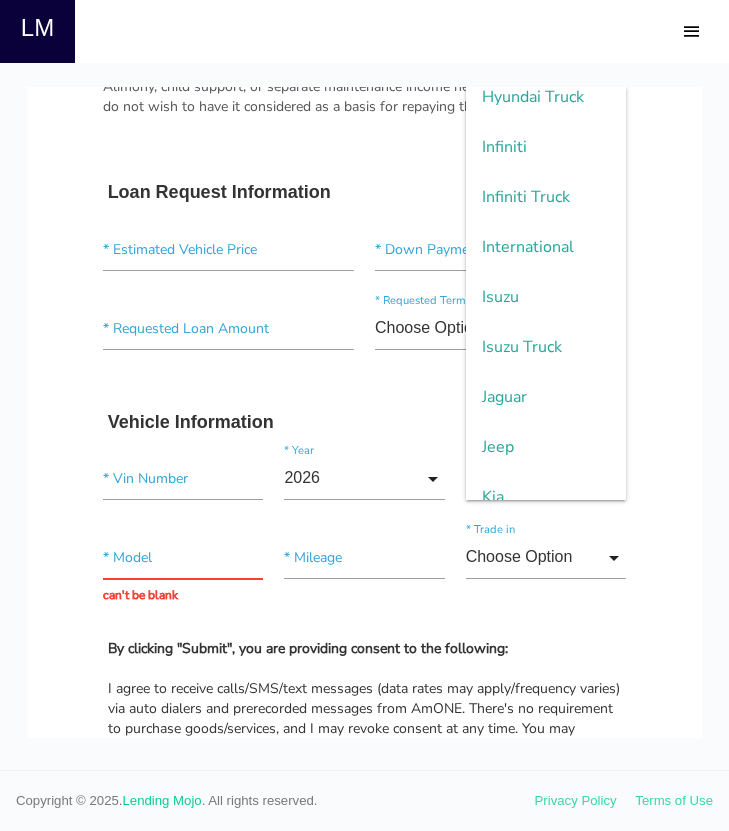 scroll, scrollTop: 0, scrollLeft: 0, axis: both 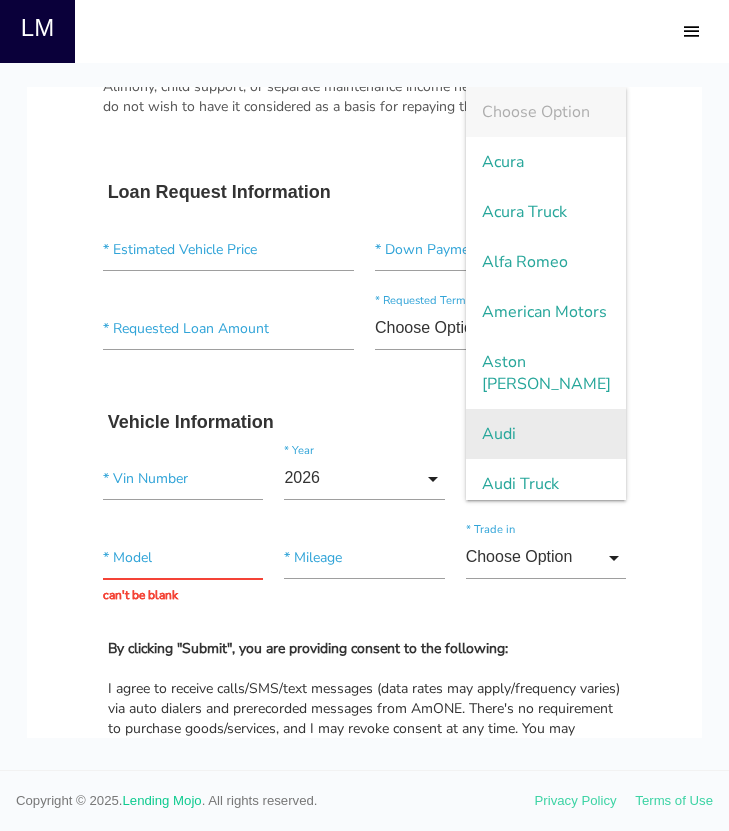 click on "Audi" at bounding box center (546, 434) 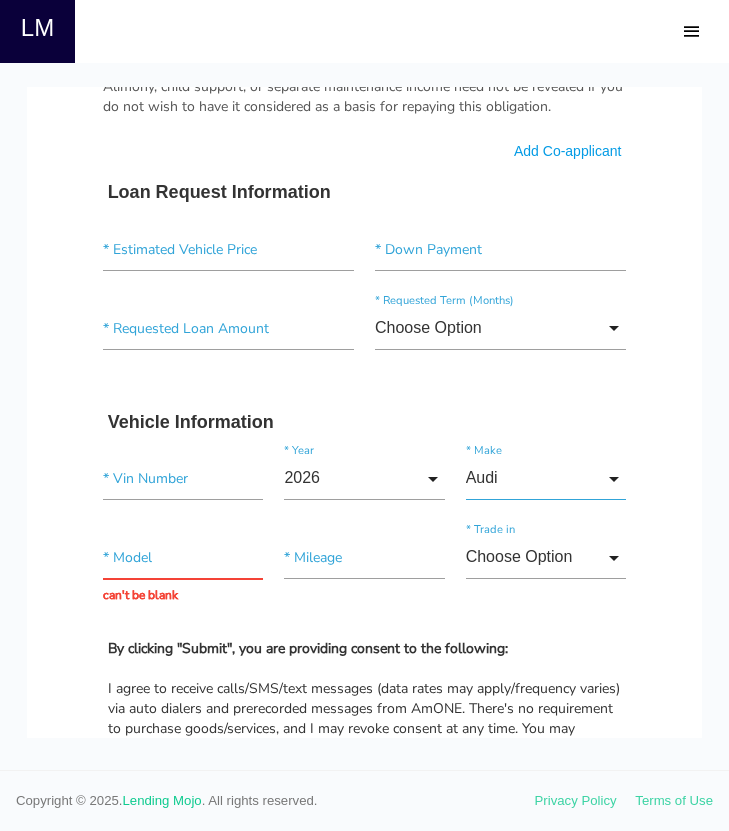 click on "Audi" at bounding box center [546, 478] 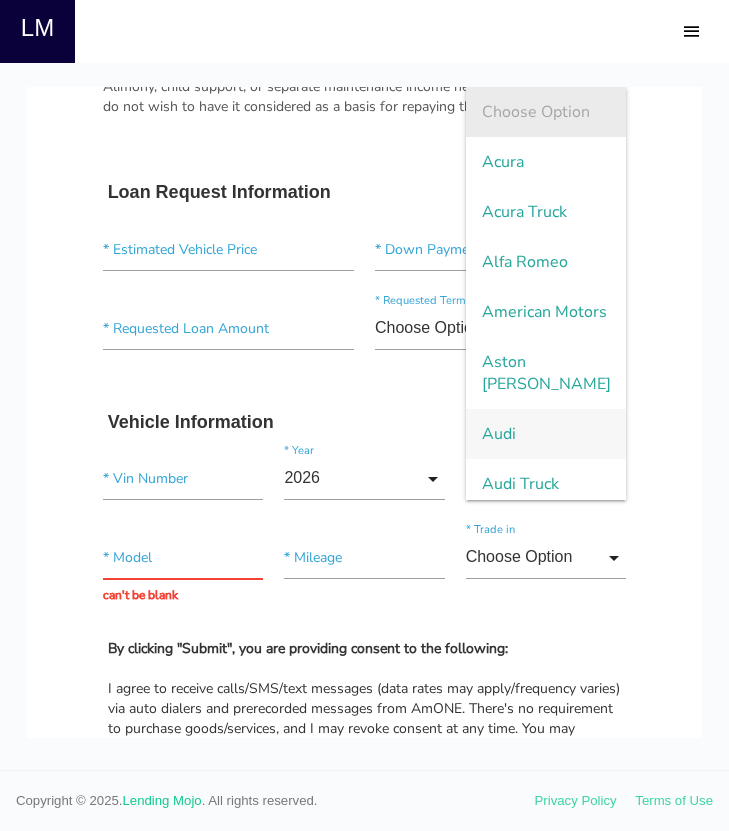 click on "Choose Option" at bounding box center [546, 112] 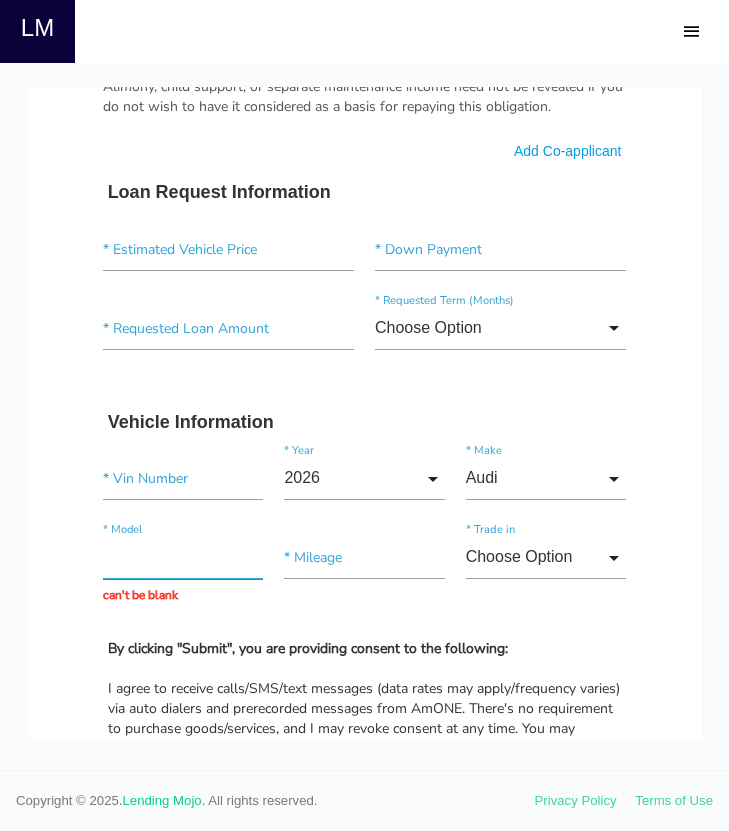 click at bounding box center [183, 557] 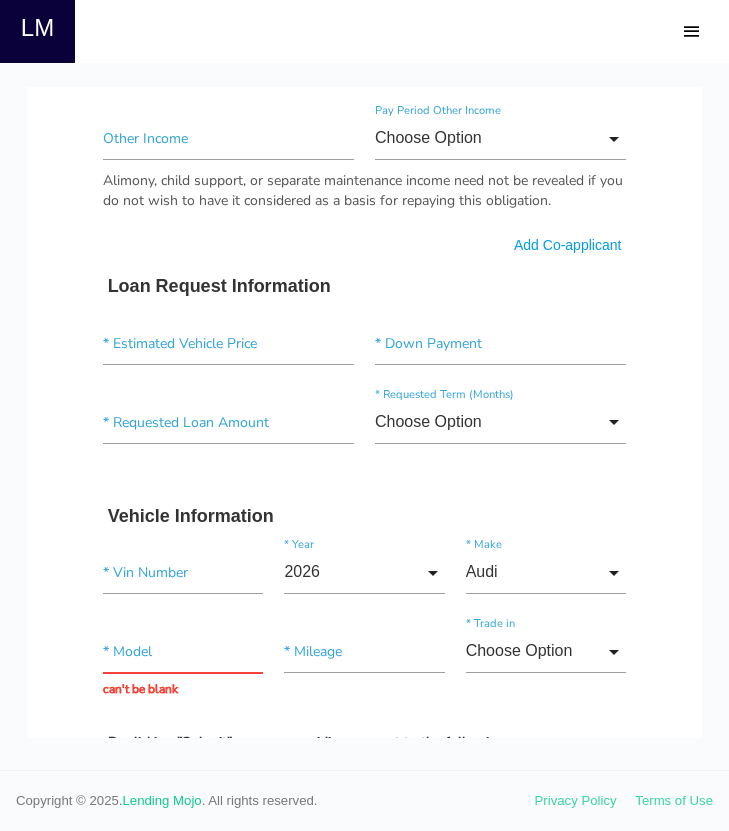 scroll, scrollTop: 1265, scrollLeft: 0, axis: vertical 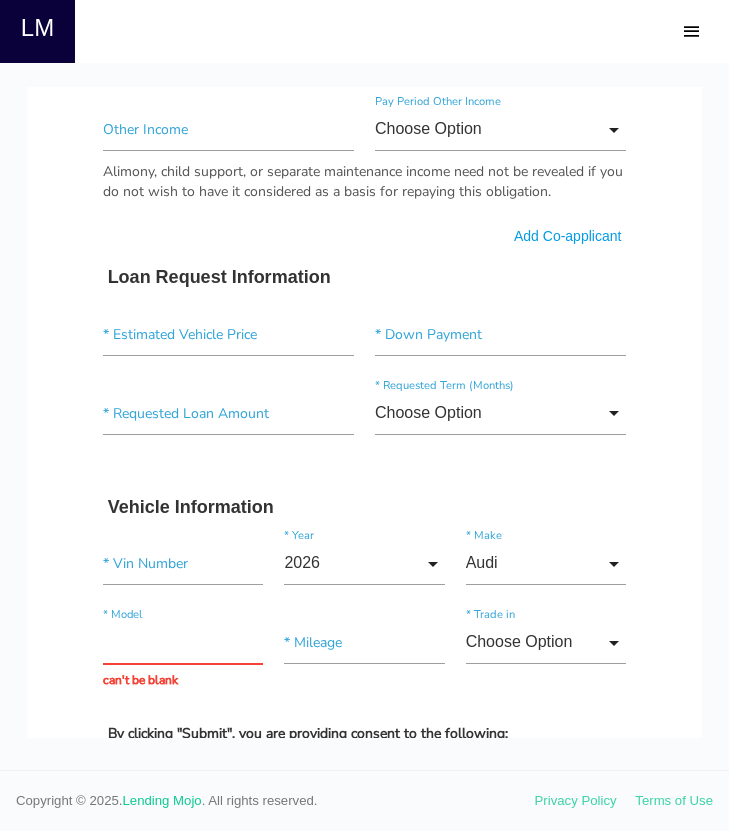 click on "Loan Request Information" at bounding box center (365, 278) 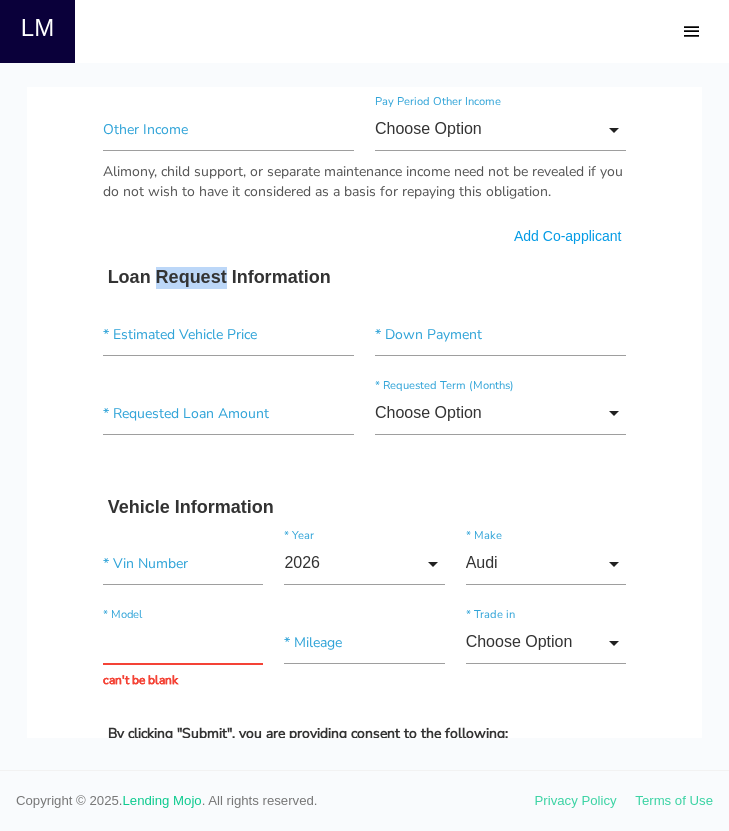 click on "Loan Request Information" at bounding box center (365, 278) 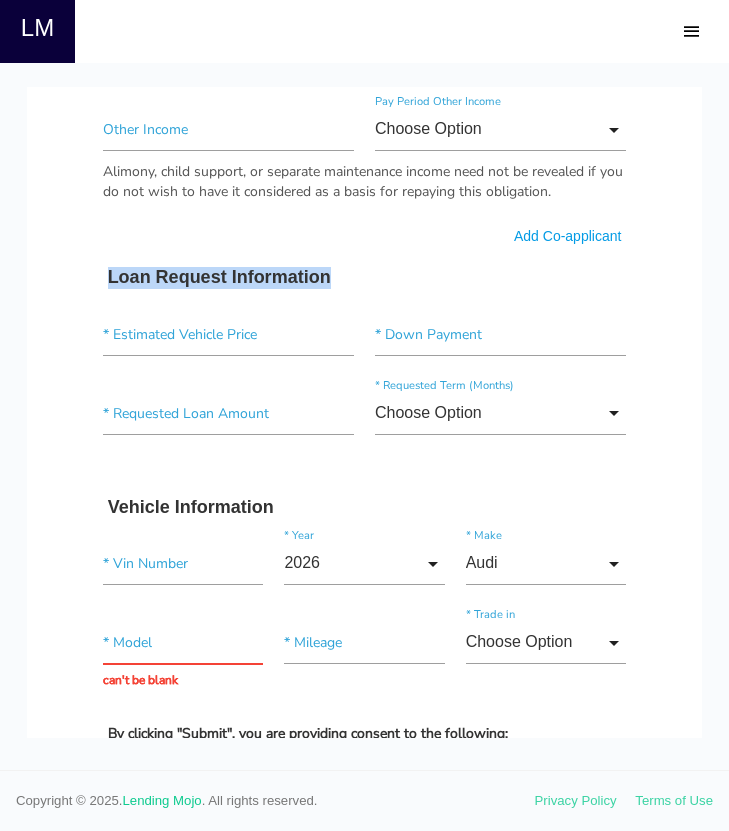 click on "Loan Request Information" at bounding box center [365, 278] 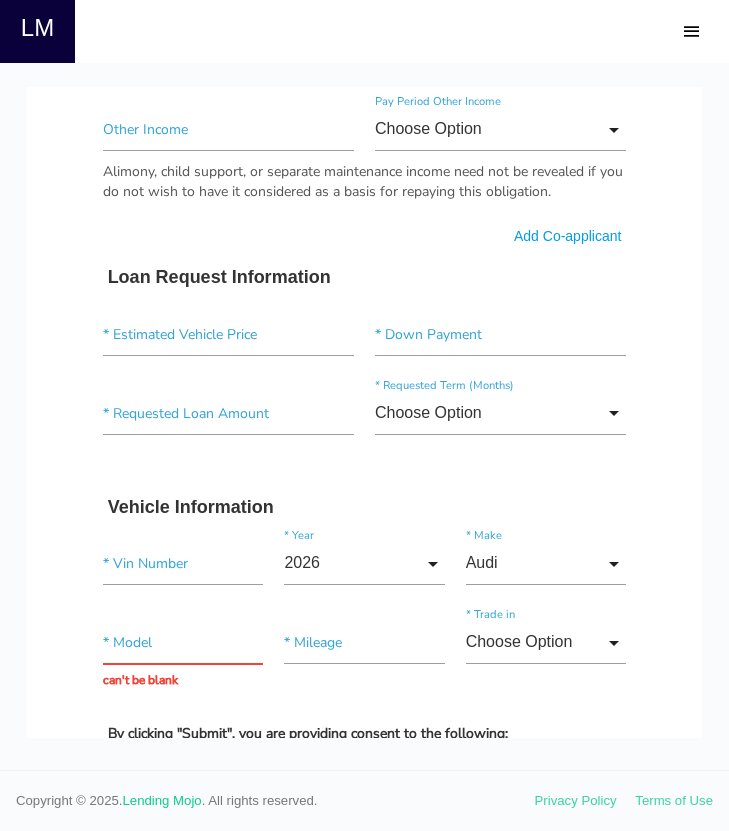 click on "Vehicle Information" at bounding box center [365, 508] 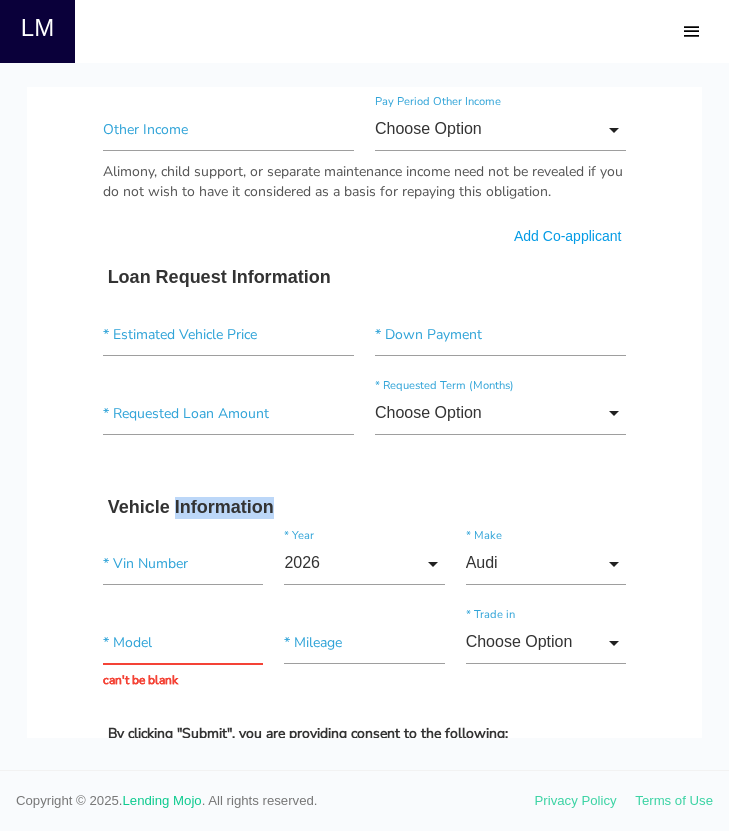 click on "Vehicle Information" at bounding box center (365, 508) 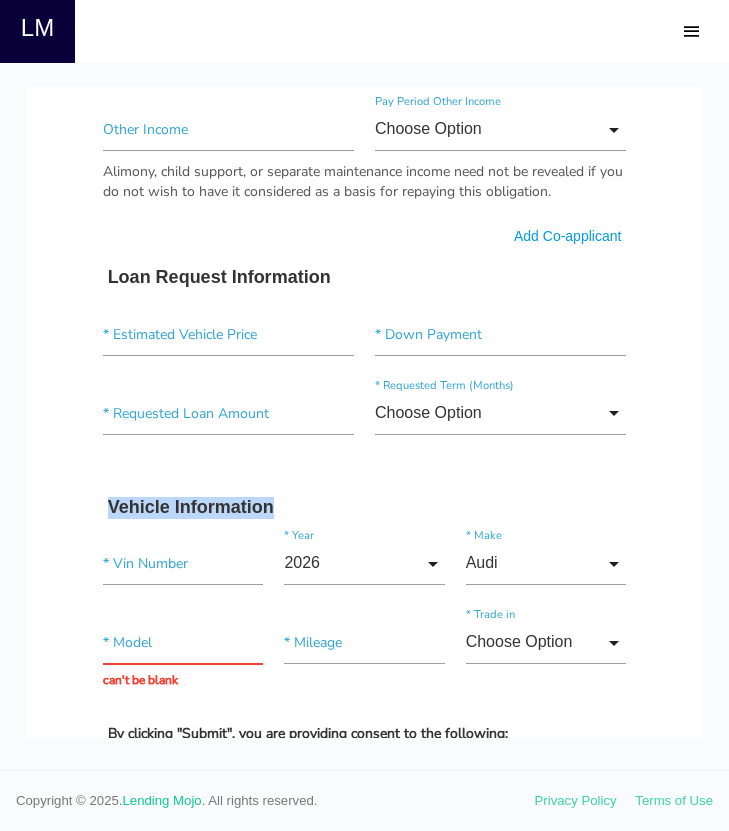 click on "Vehicle Information" at bounding box center [365, 508] 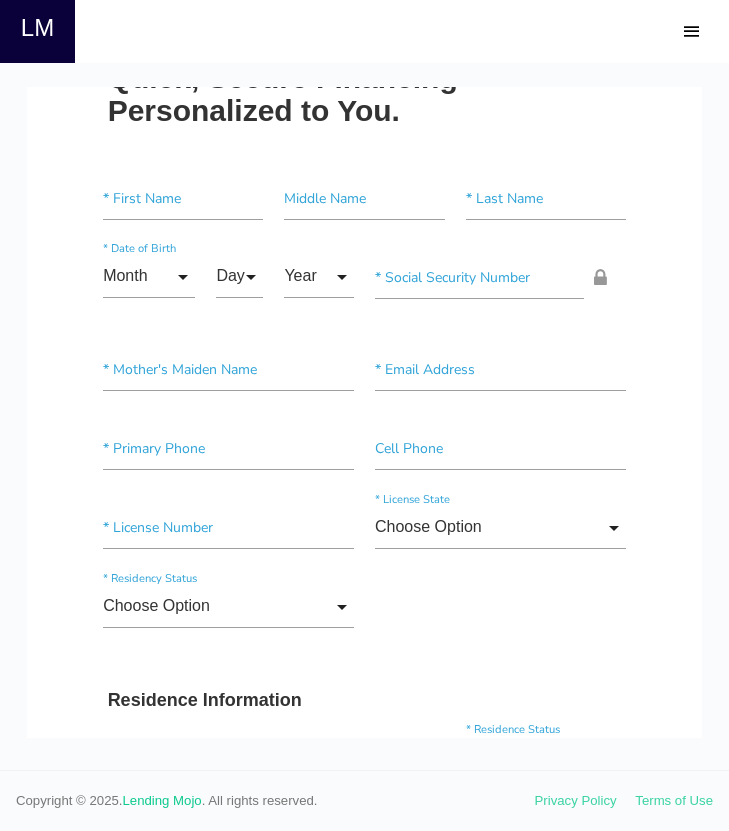 scroll, scrollTop: 72, scrollLeft: 0, axis: vertical 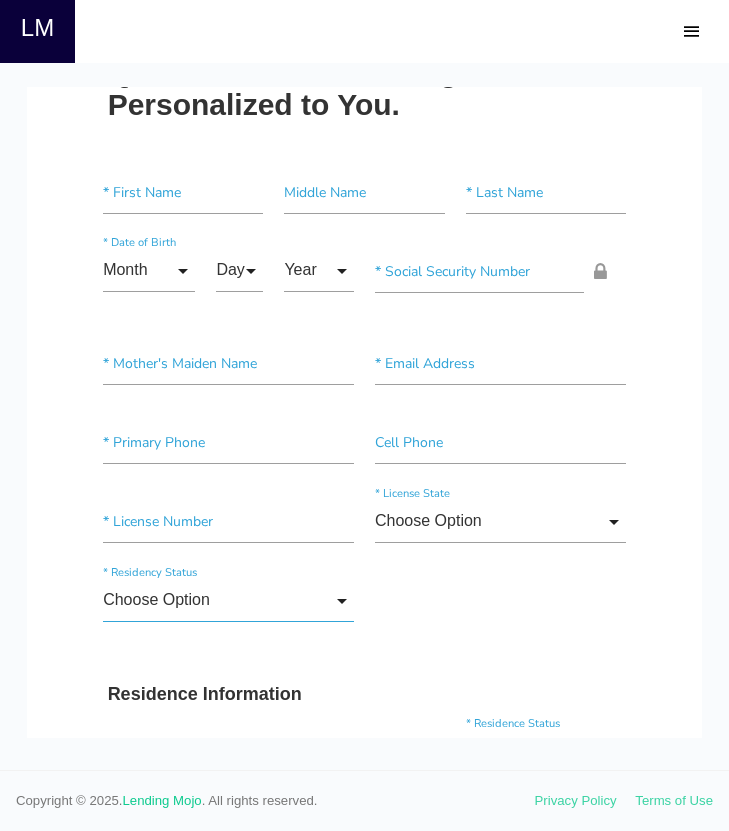 click on "Choose Option" at bounding box center (228, 600) 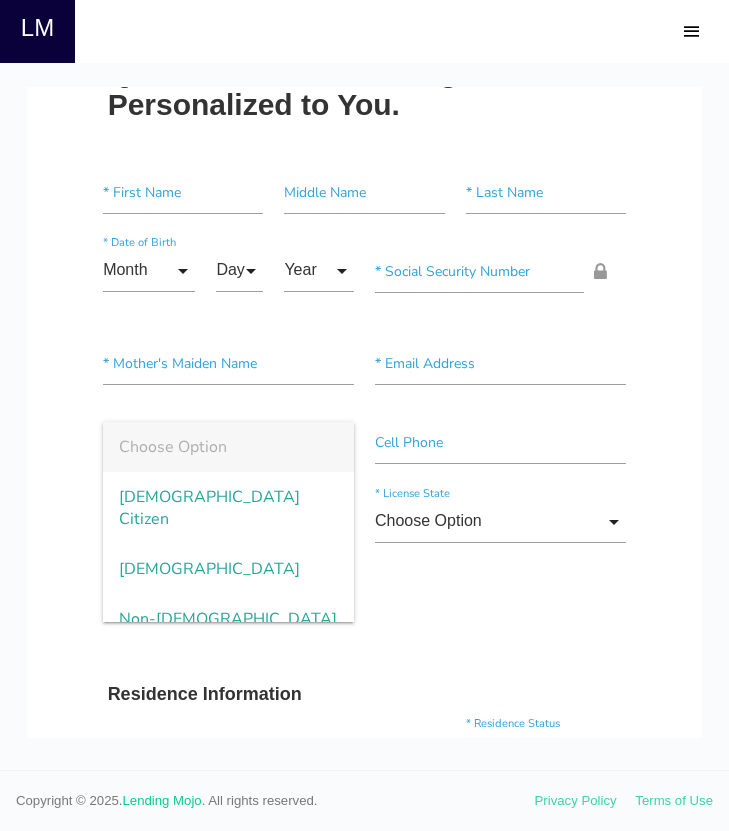 click on "Choose Option Choose Option [DEMOGRAPHIC_DATA] Citizen [DEMOGRAPHIC_DATA] Non-[DEMOGRAPHIC_DATA]
Choose Option
[DEMOGRAPHIC_DATA] Citizen
[DEMOGRAPHIC_DATA]
Non-[DEMOGRAPHIC_DATA]
*
Residency Status" at bounding box center (365, 604) 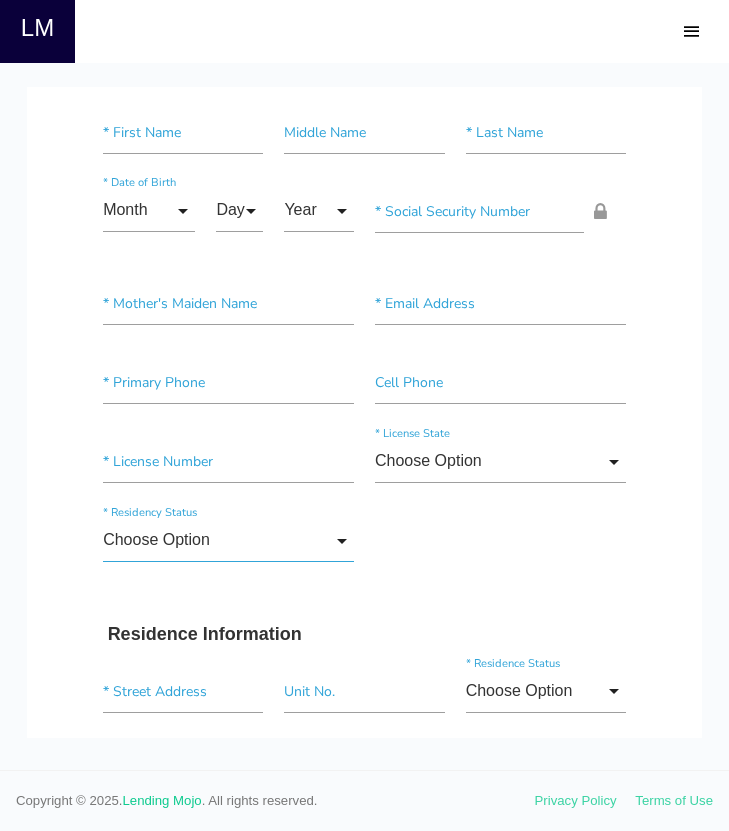 scroll, scrollTop: 120, scrollLeft: 0, axis: vertical 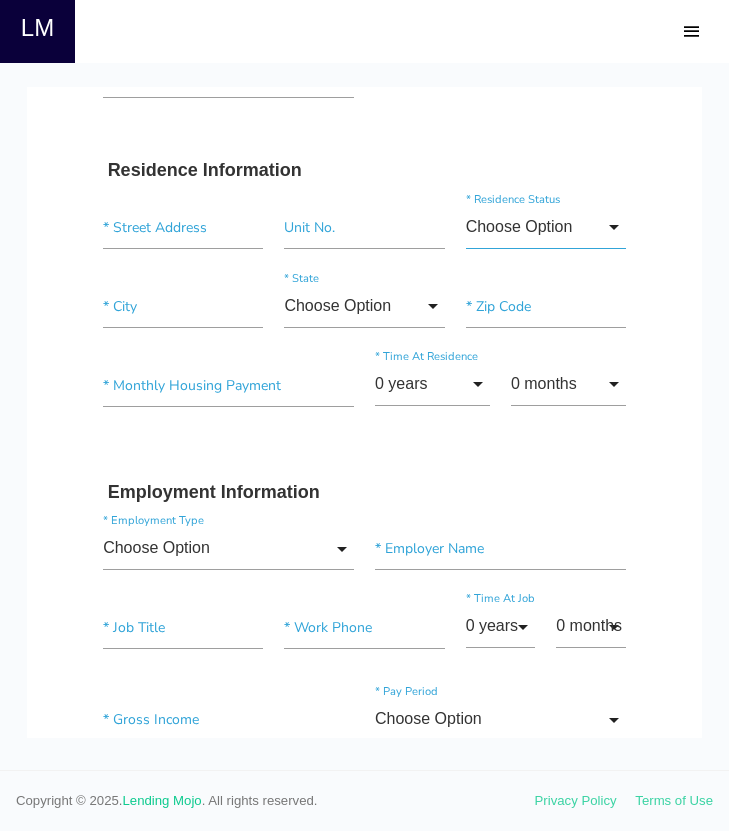 click on "Choose Option" at bounding box center [546, 227] 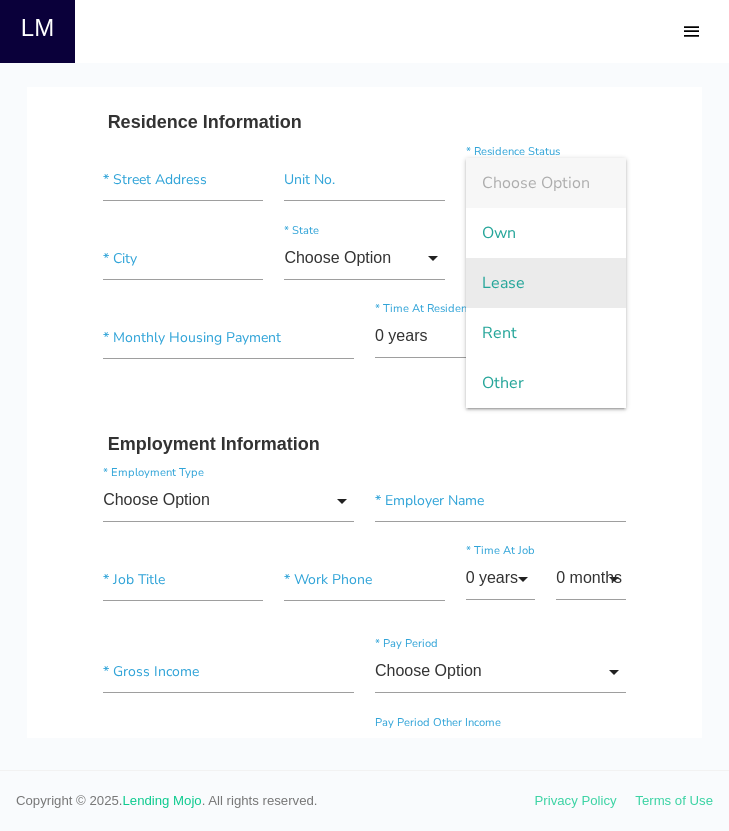scroll, scrollTop: 635, scrollLeft: 0, axis: vertical 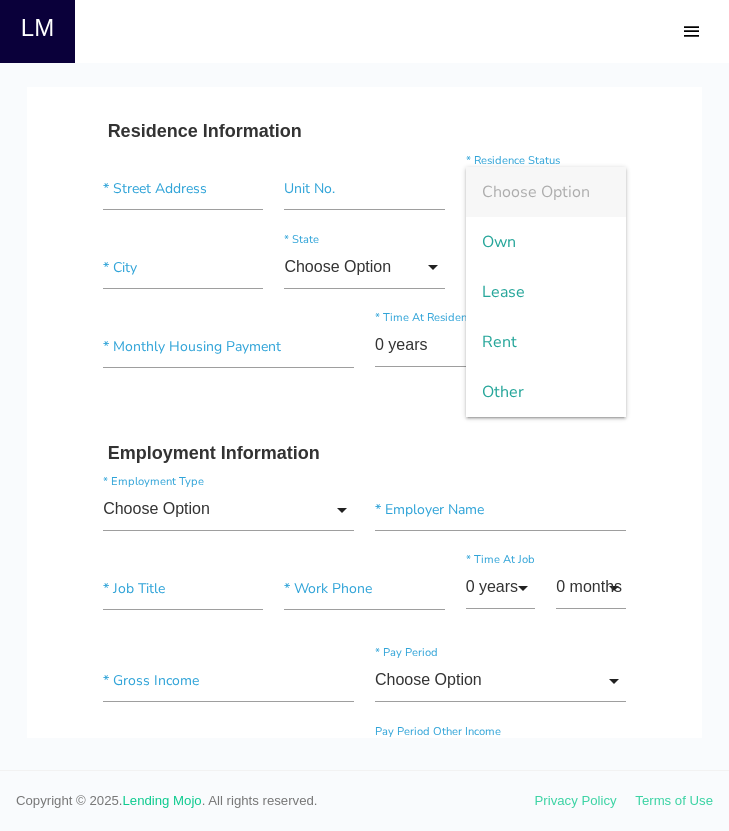 click on "*
First Name
Middle Name
*
Last Name
Month Month Jan Feb March April May June July Aug Sept Oct Nov Dec
Month
Jan
Feb
March
April
May
June
July
Aug
Sept
Oct
Nov
Dec
*
Date of Birth
Day Day 1 2 3 4 5 6 7 8 9 10 11 12 13 14 15 16 17 18 19 20 21 22 23 24 25 26 27 28 29 30 31
Day
1
2
3
4
5
6
7
8
9
10
11
12" at bounding box center (365, 844) 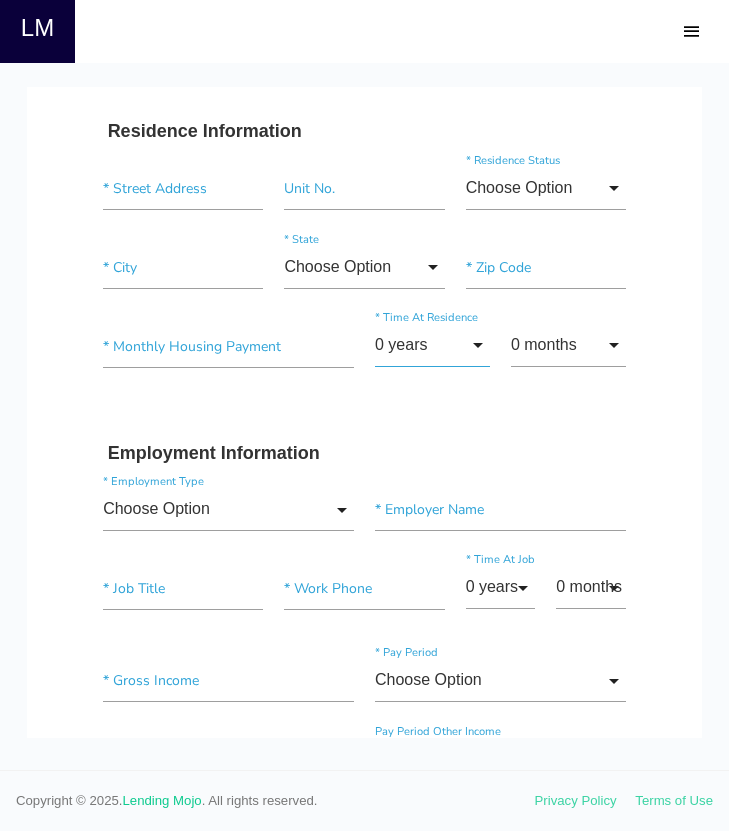 click on "0 years" at bounding box center [432, 345] 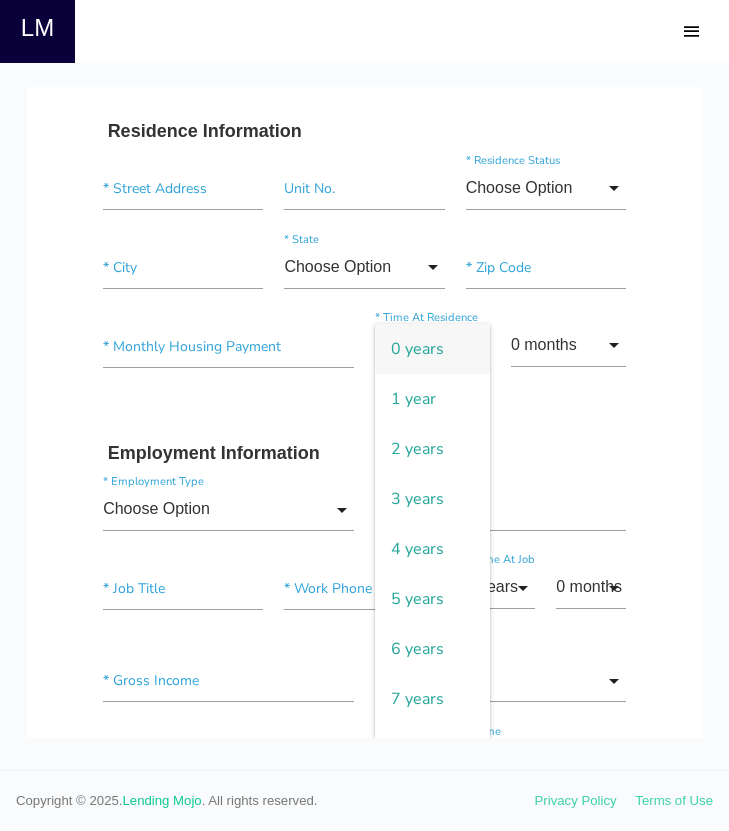 click on "*
First Name
Middle Name
*
Last Name
Month Month Jan Feb March April May June July Aug Sept Oct Nov Dec
Month
Jan
Feb
March
April
May
June
July
Aug
Sept
Oct
Nov
Dec
*
Date of Birth
Day Day 1 2 3 4 5 6 7 8 9 10 11 12 13 14 15 16 17 18 19 20 21 22 23 24 25 26 27 28 29 30 31
Day
1
2
3
4
5
6
7
8
9
10
11
12" at bounding box center [365, 844] 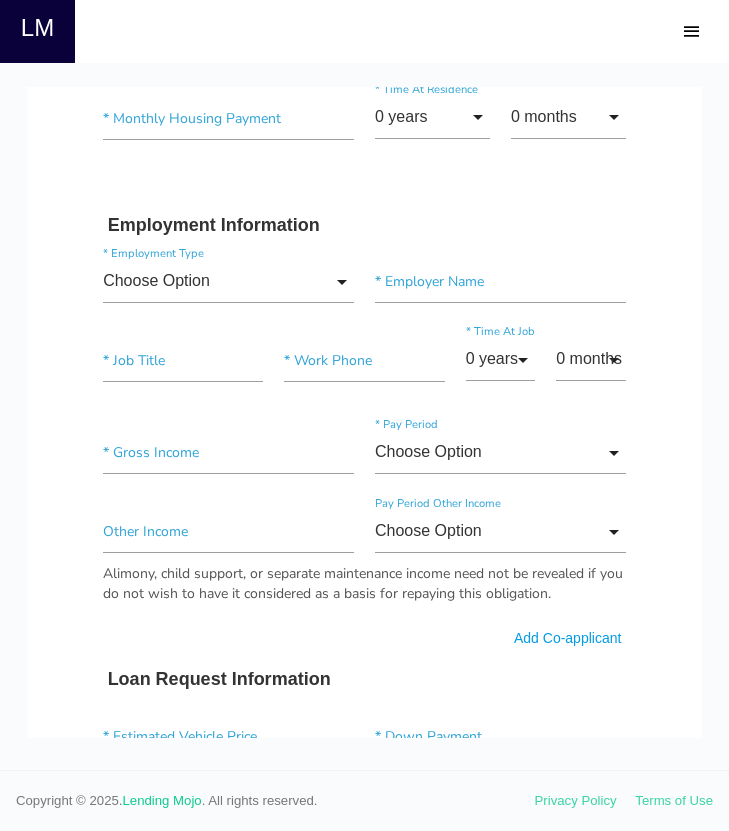 scroll, scrollTop: 862, scrollLeft: 0, axis: vertical 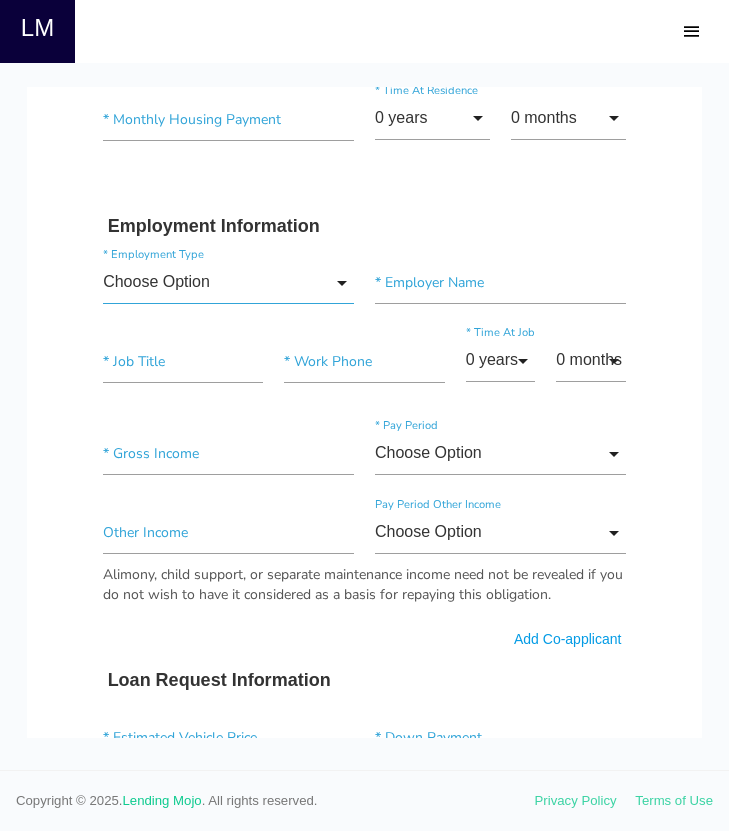 click on "Choose Option" at bounding box center [228, 282] 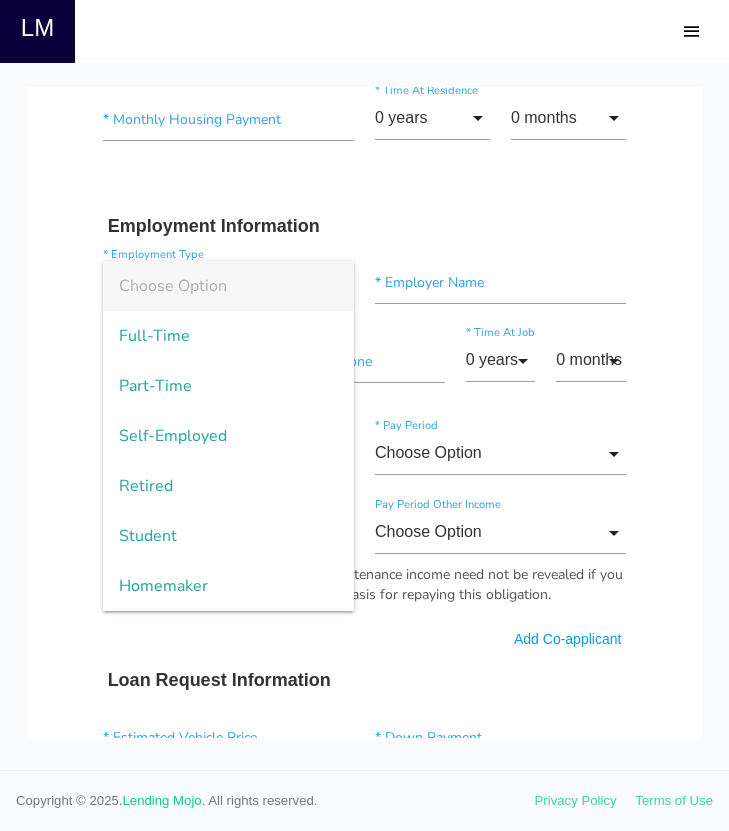 scroll, scrollTop: 891, scrollLeft: 0, axis: vertical 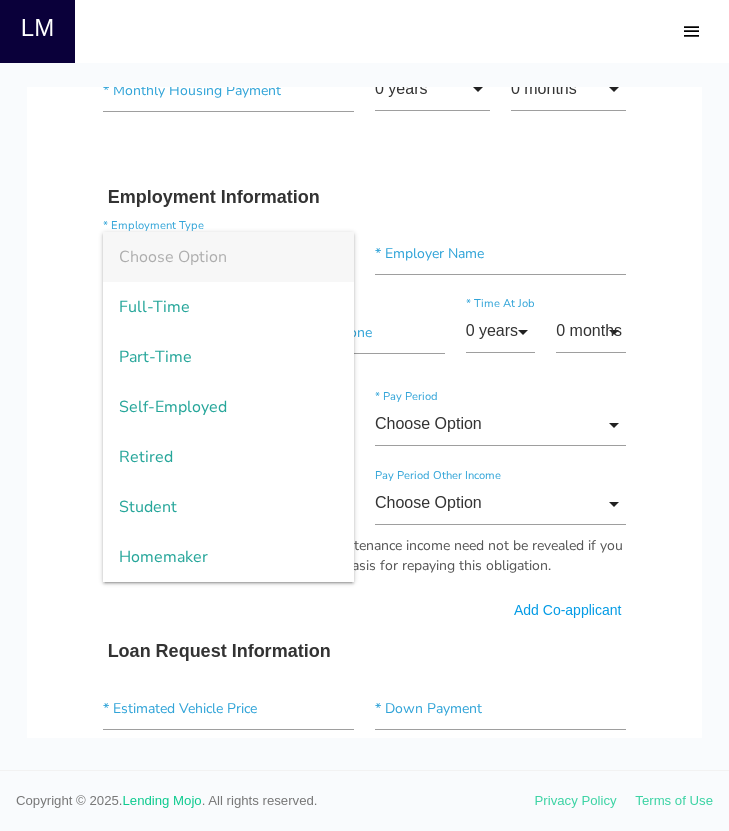 click on "*
First Name
Middle Name
*
Last Name
Month Month Jan Feb March April May June July Aug Sept Oct Nov Dec
Month
Jan
Feb
March
April
May
June
July
Aug
Sept
Oct
Nov
Dec
*
Date of Birth
Day Day 1 2 3 4 5 6 7 8 9 10 11 12 13 14 15 16 17 18 19 20 21 22 23 24 25 26 27 28 29 30 31
Day
1
2
3
4
5
6
7
8
9
10
11
12" at bounding box center (365, 588) 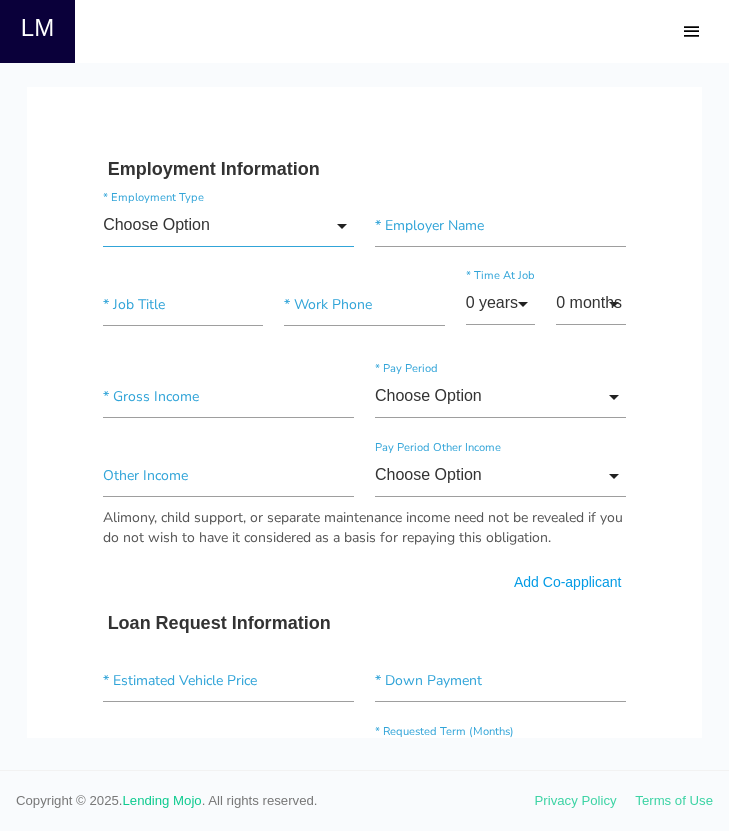 scroll, scrollTop: 921, scrollLeft: 0, axis: vertical 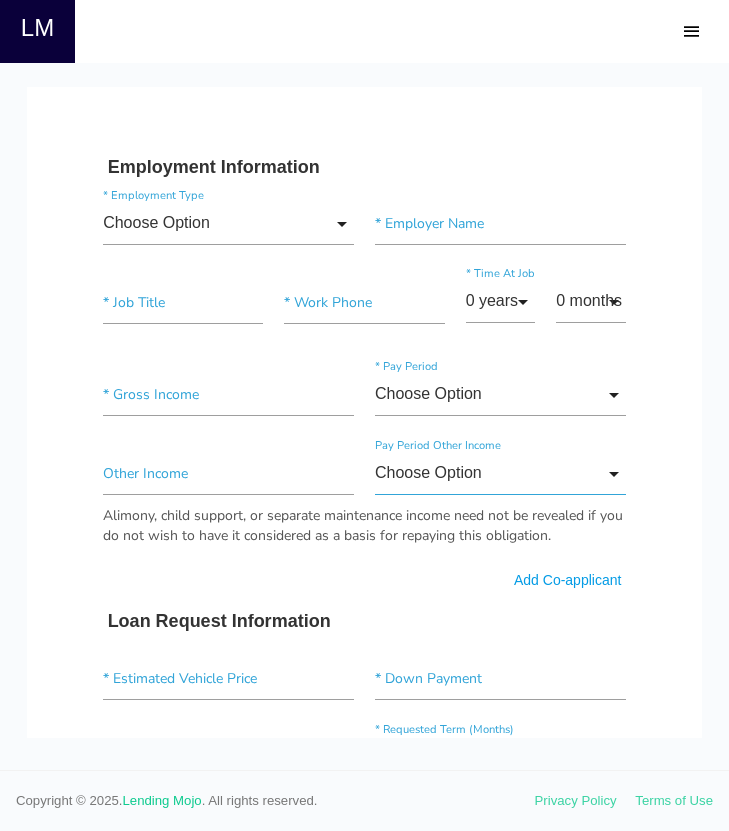 click on "Choose Option" at bounding box center (500, 473) 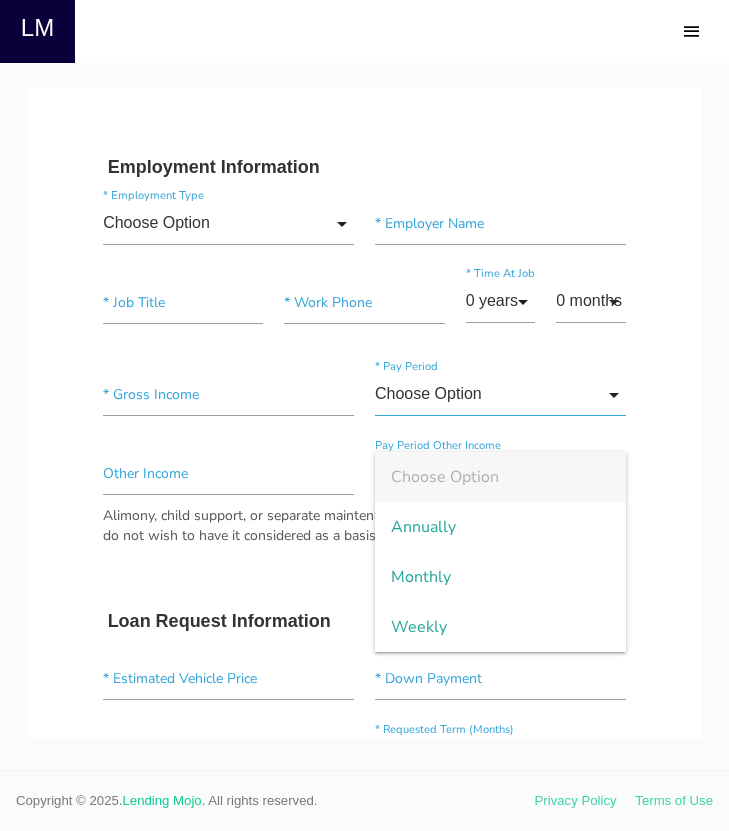 click on "Choose Option" at bounding box center (500, 394) 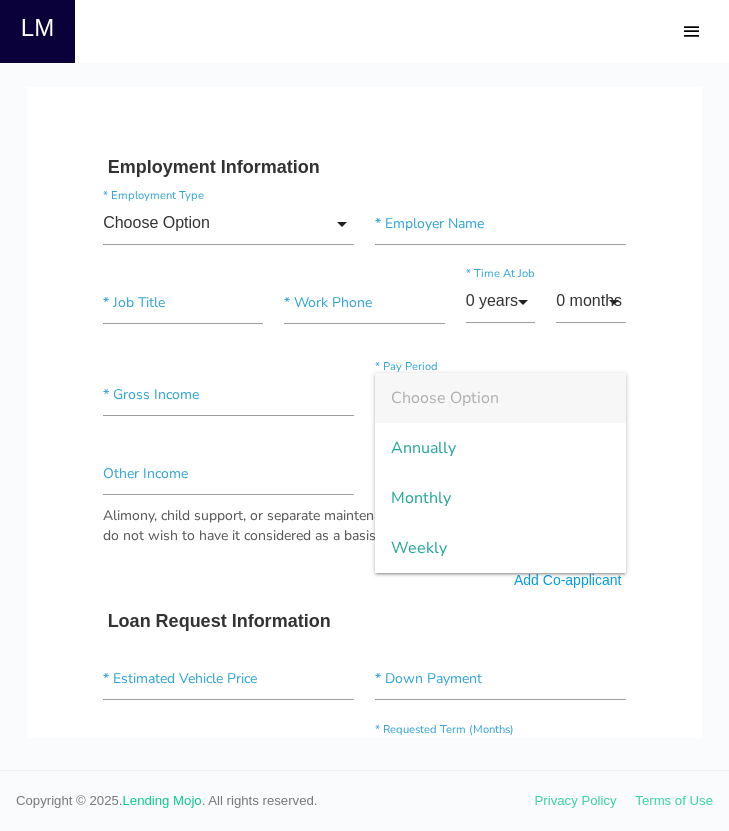 click on "Quick, Secure Financing Personalized to You.
*
First Name
Middle Name
*
Last Name
Month Month Jan Feb March April May June July Aug Sept Oct Nov Dec
Month
Jan
Feb
March
April
May
June
July
Aug
Sept
Oct
Nov
Dec
*
Date of Birth
Day Day 1 2 3 4 5 6 7 8 9 10 11 12 13 14 15 16 17 18 19 20 21 22 23 24 25 26 27 28 29 30 31
Day
1
2
3
4 5" at bounding box center (364, 532) 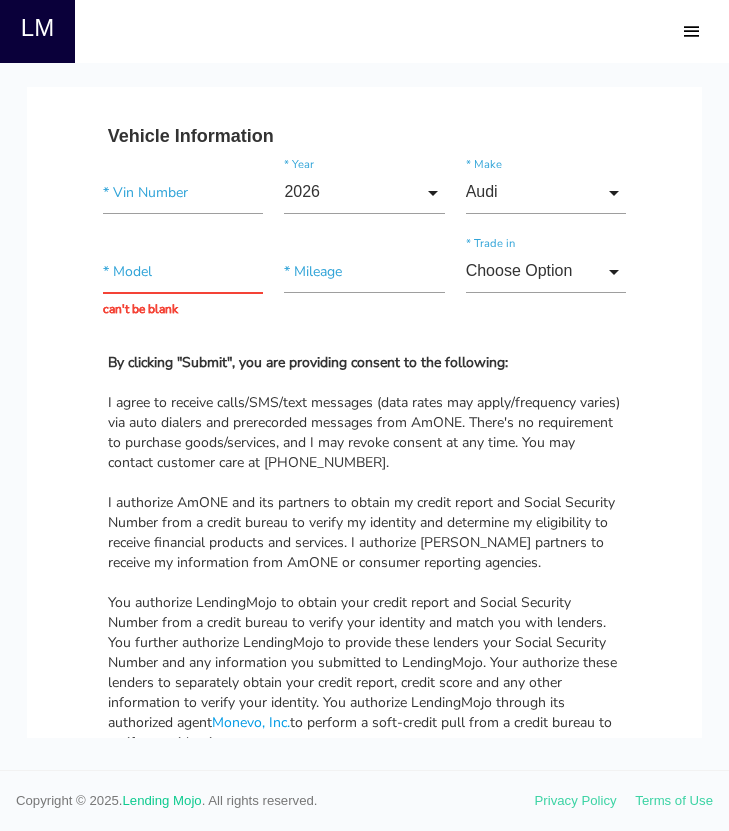 scroll, scrollTop: 1639, scrollLeft: 0, axis: vertical 